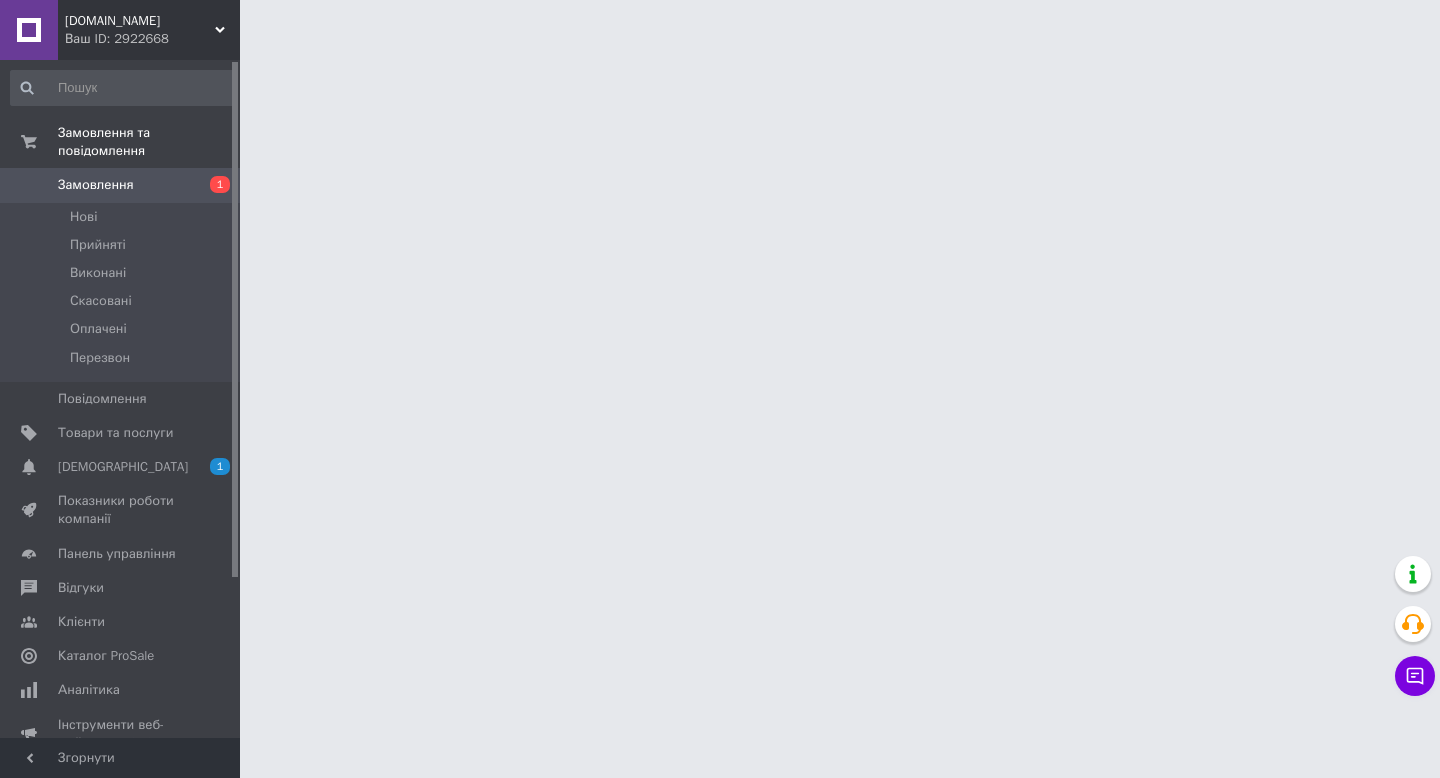 scroll, scrollTop: 0, scrollLeft: 0, axis: both 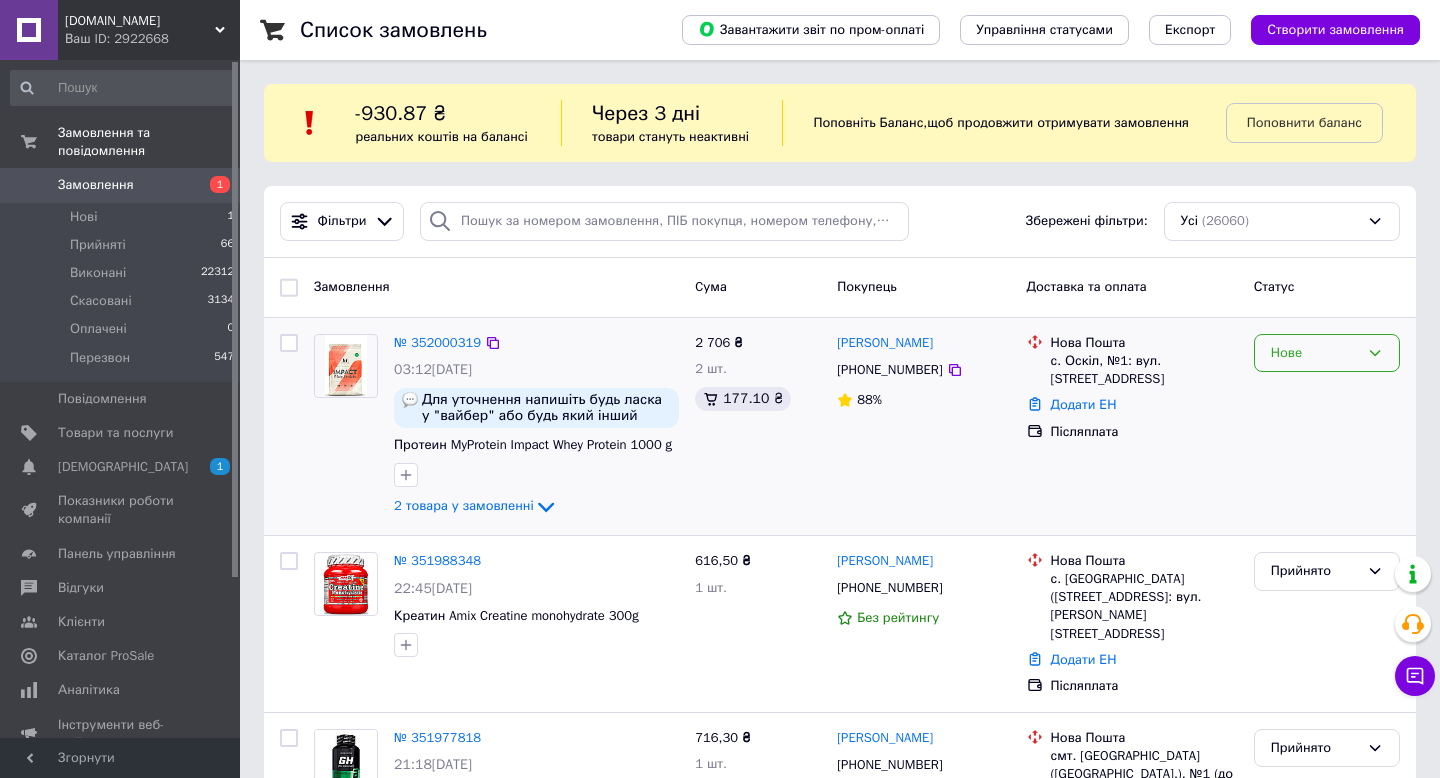 click 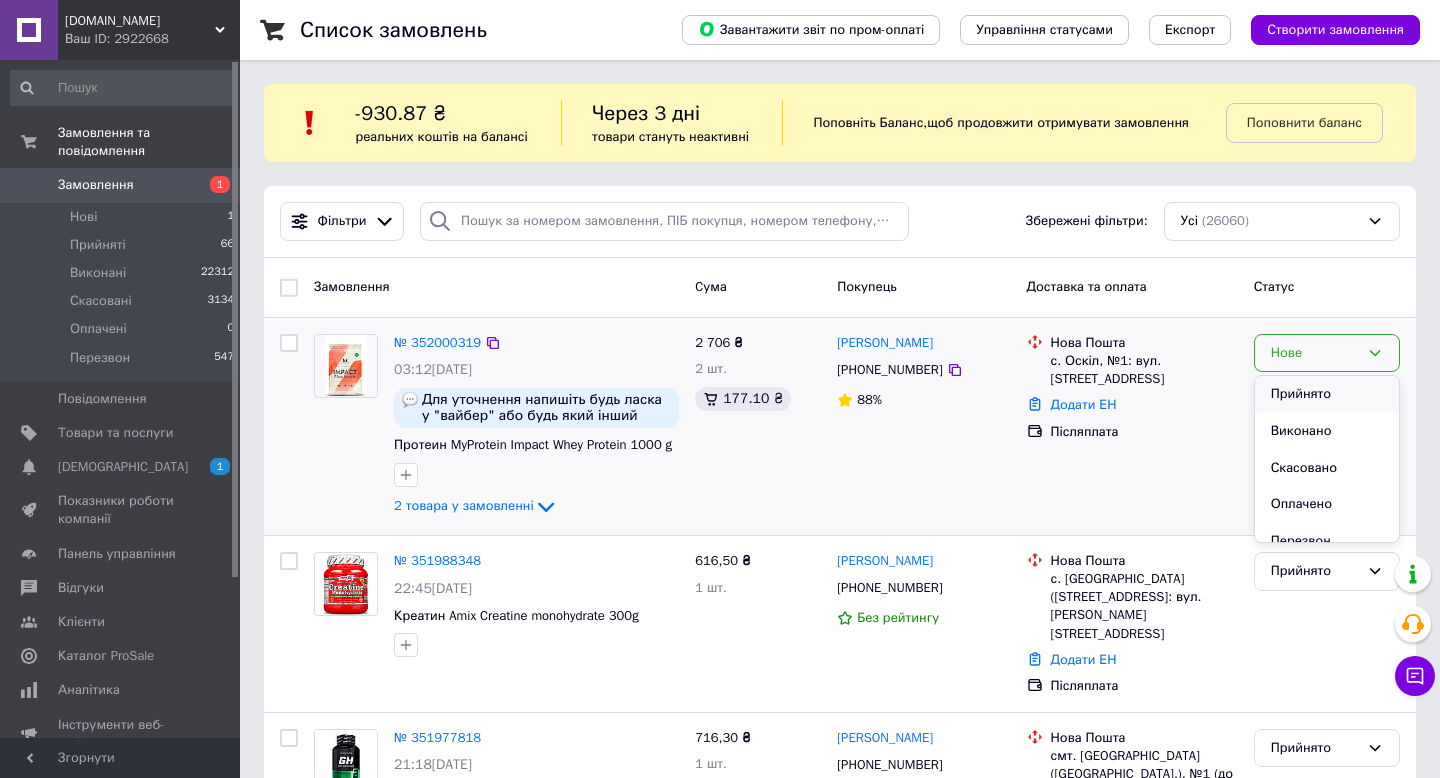 click on "Прийнято" at bounding box center [1327, 394] 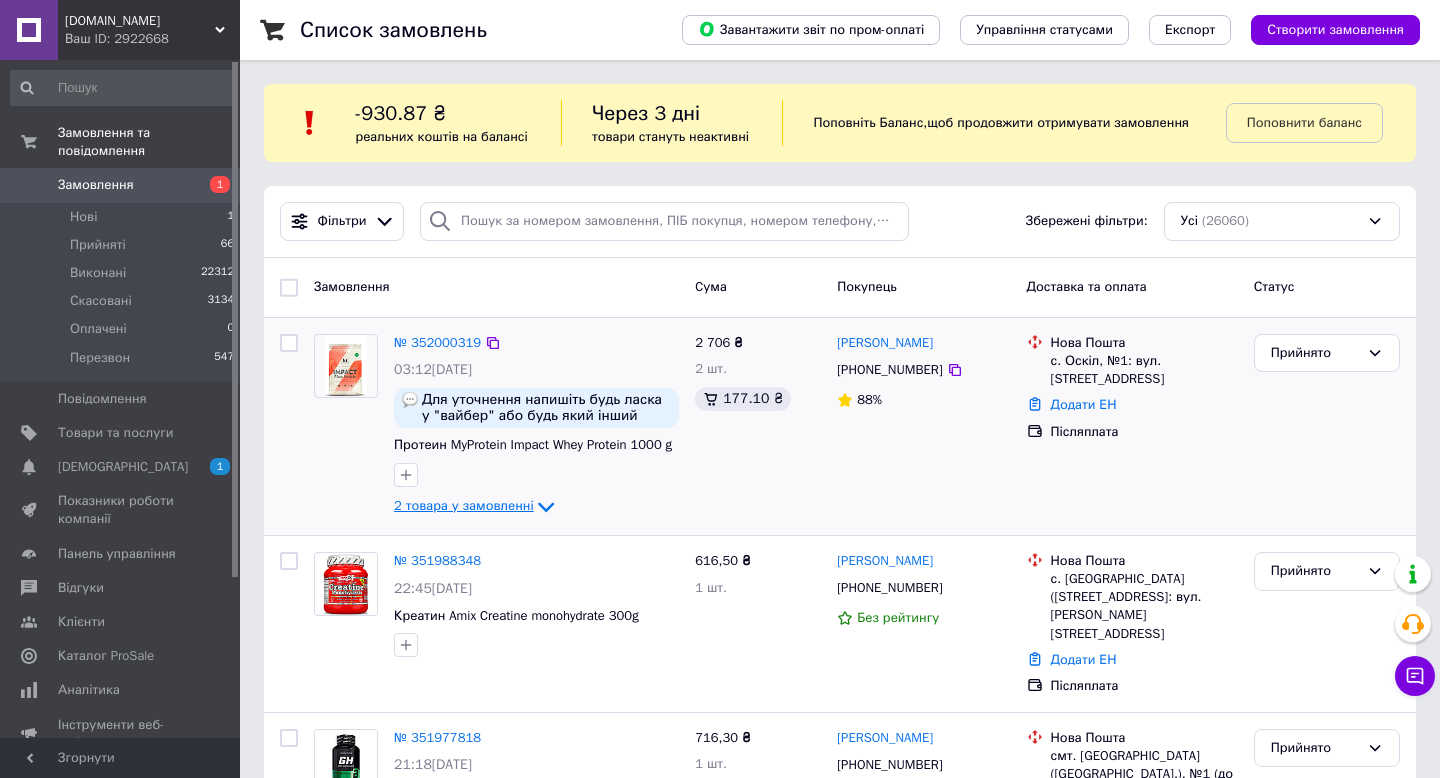 click 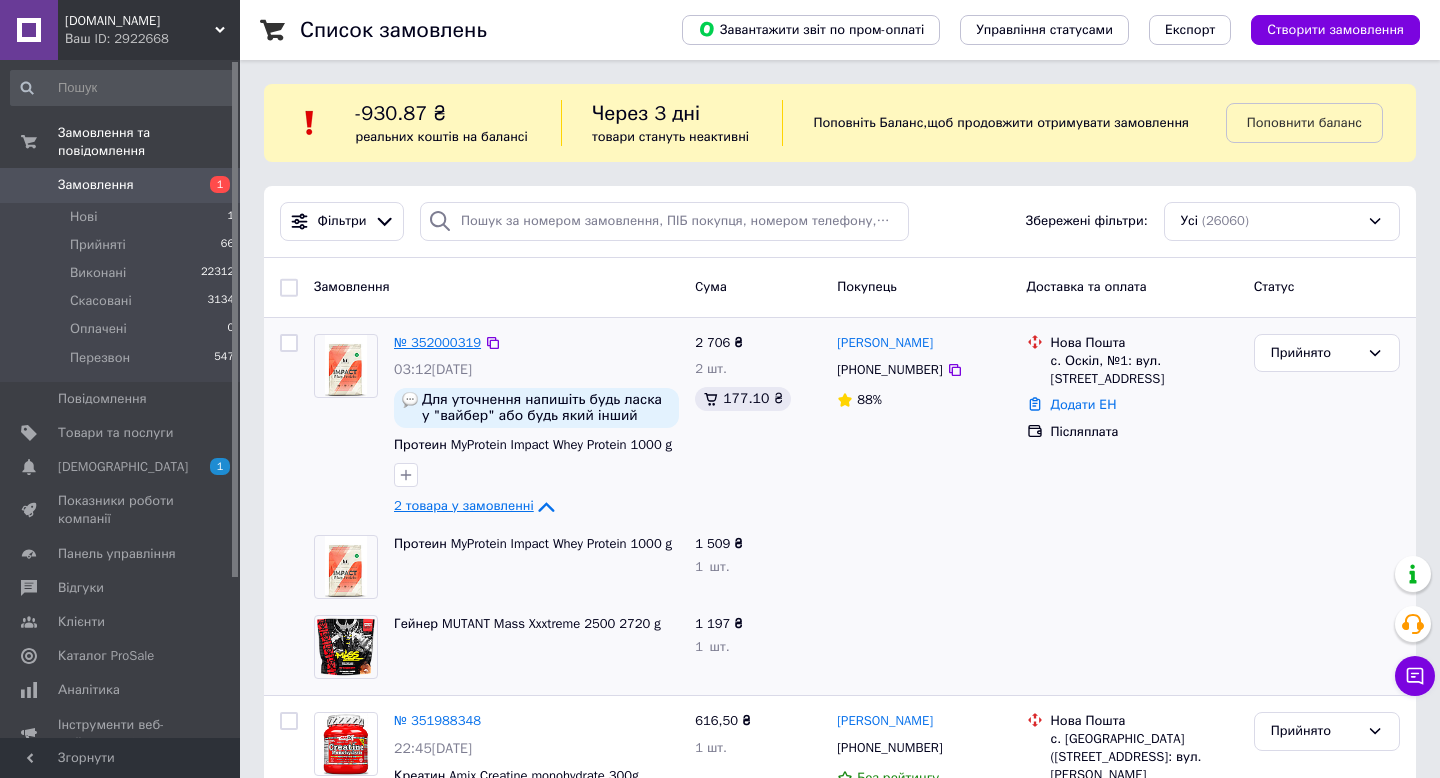 click on "№ 352000319" at bounding box center [437, 342] 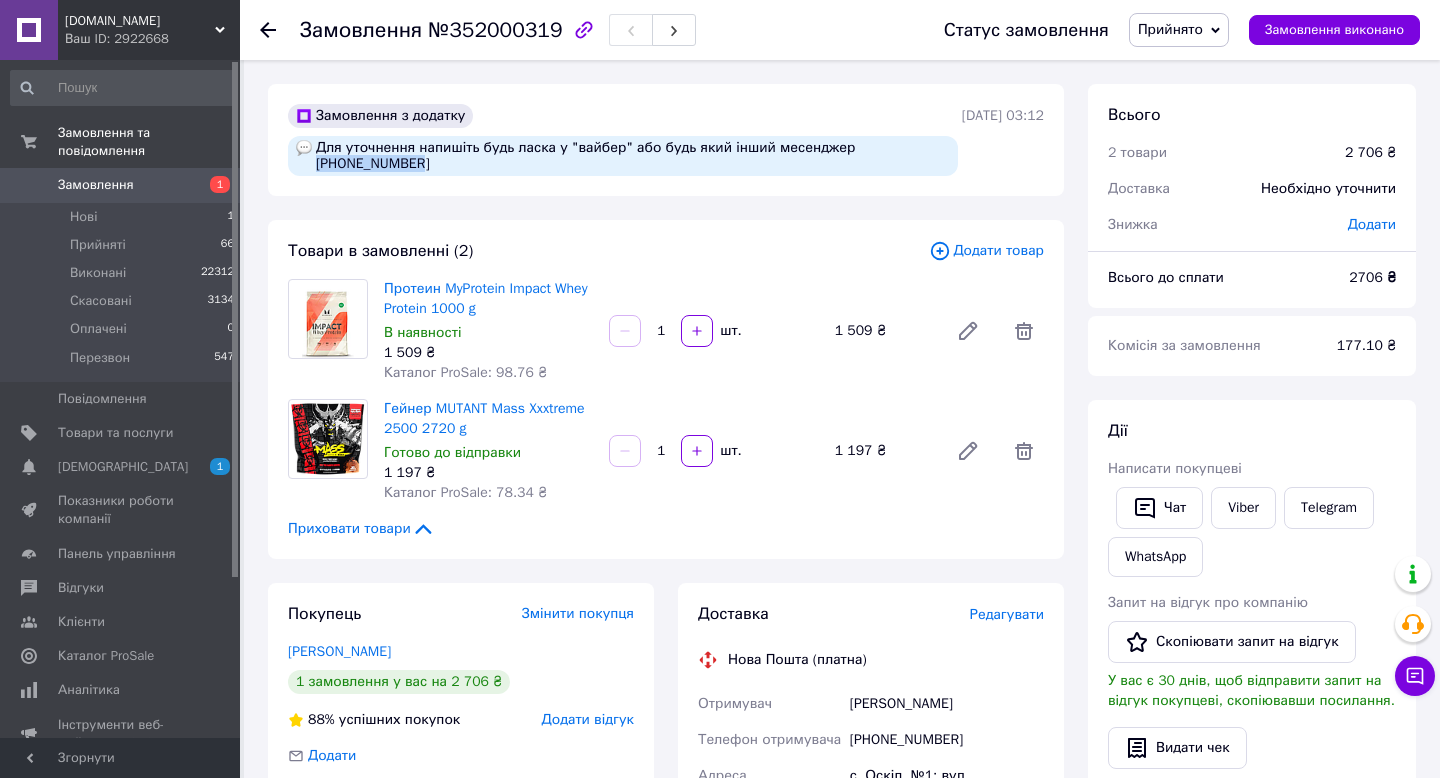 drag, startPoint x: 865, startPoint y: 161, endPoint x: 860, endPoint y: 149, distance: 13 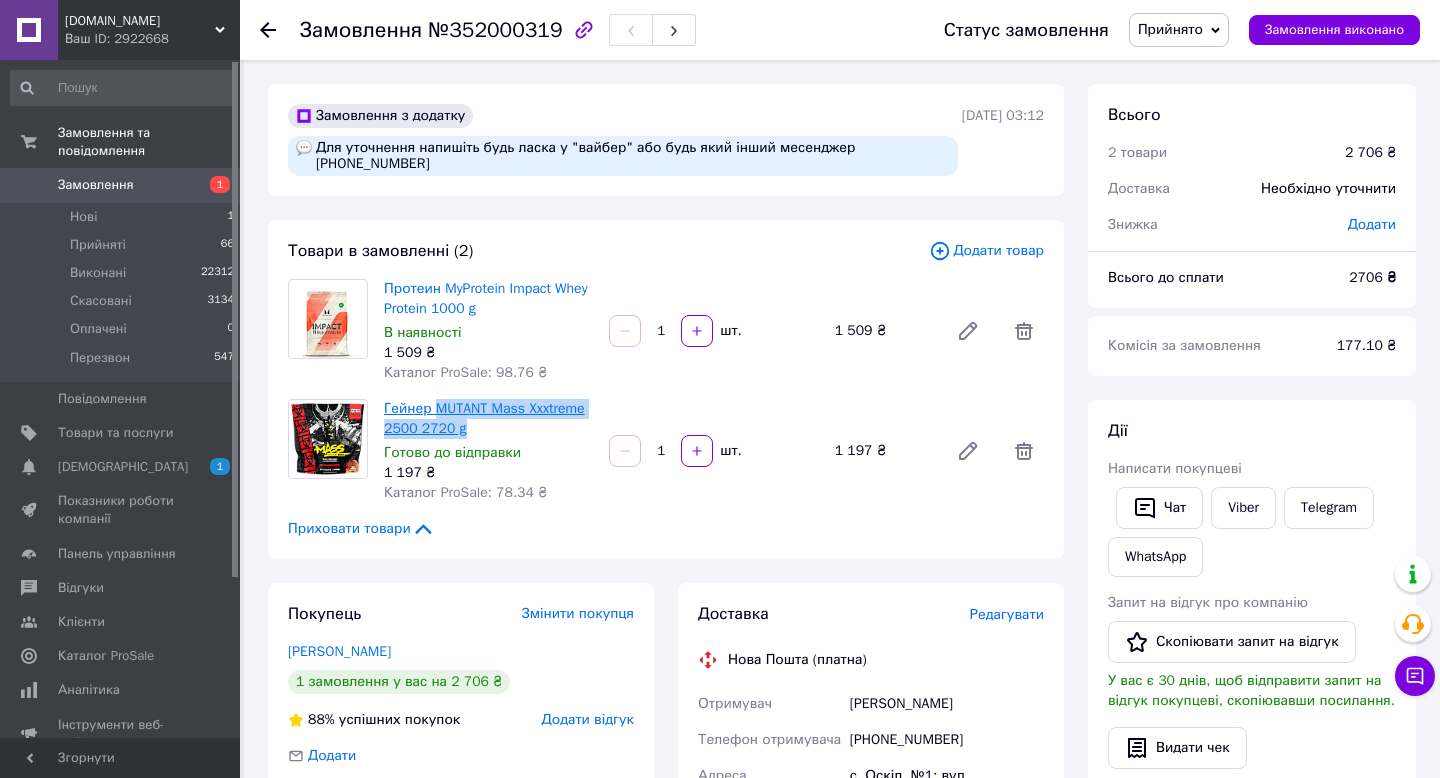 drag, startPoint x: 538, startPoint y: 424, endPoint x: 436, endPoint y: 407, distance: 103.40696 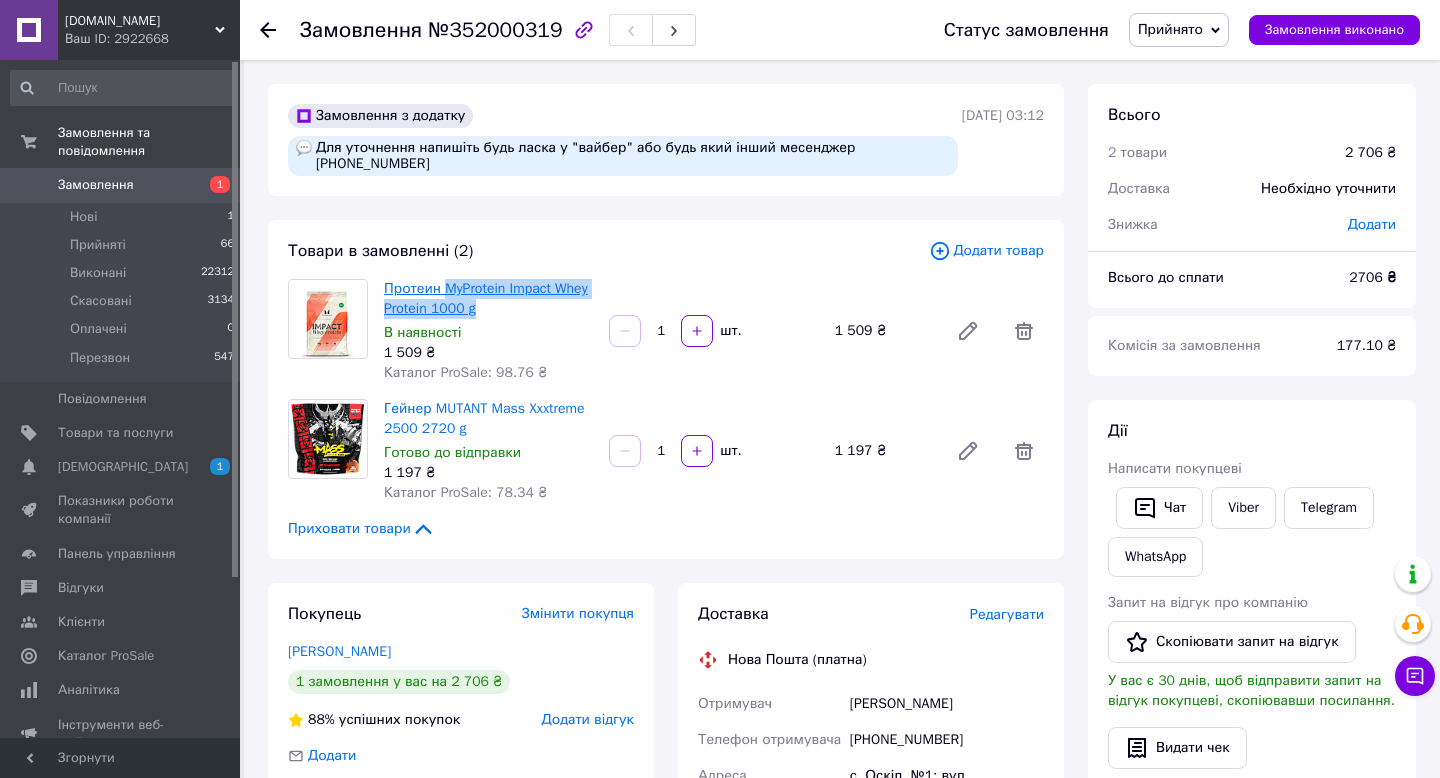 drag, startPoint x: 523, startPoint y: 311, endPoint x: 451, endPoint y: 287, distance: 75.89466 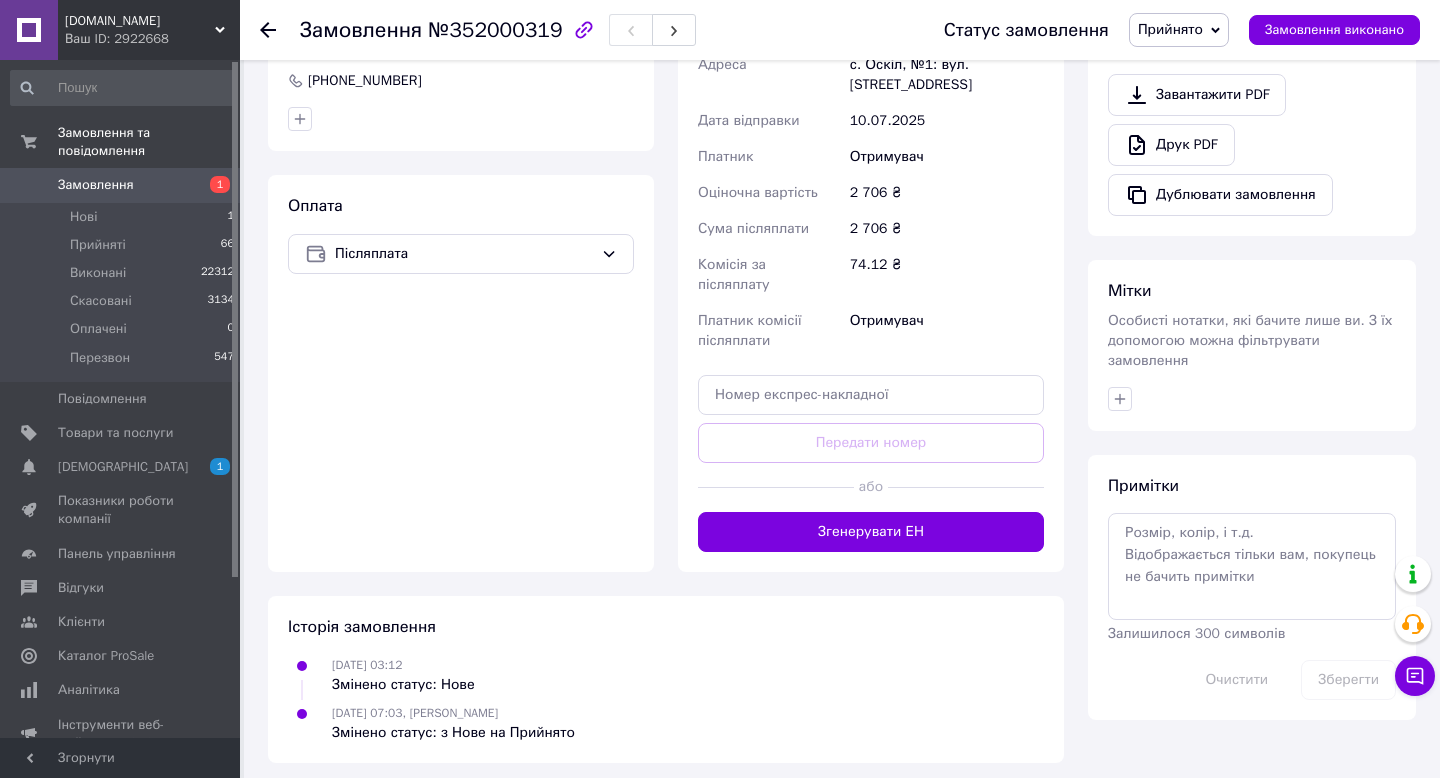 scroll, scrollTop: 0, scrollLeft: 0, axis: both 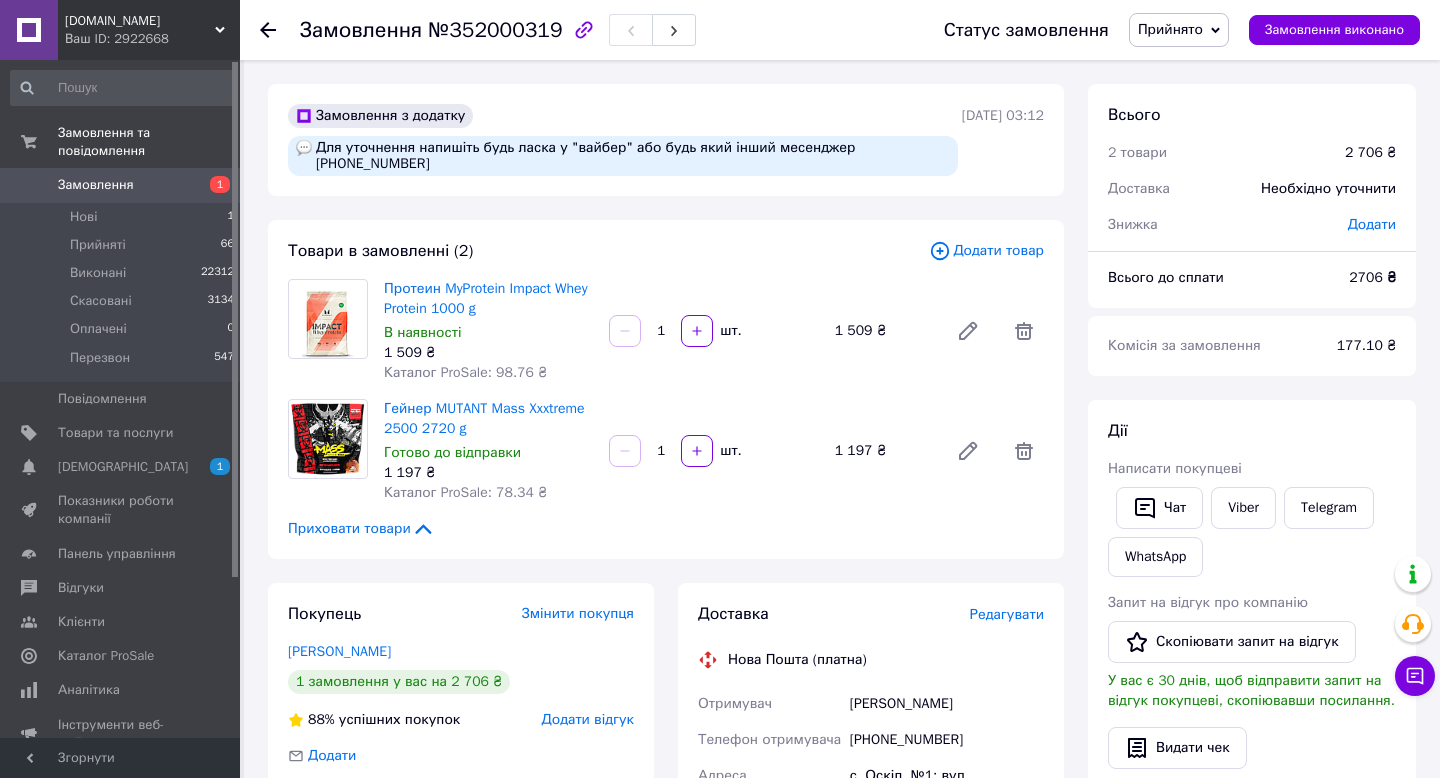 click 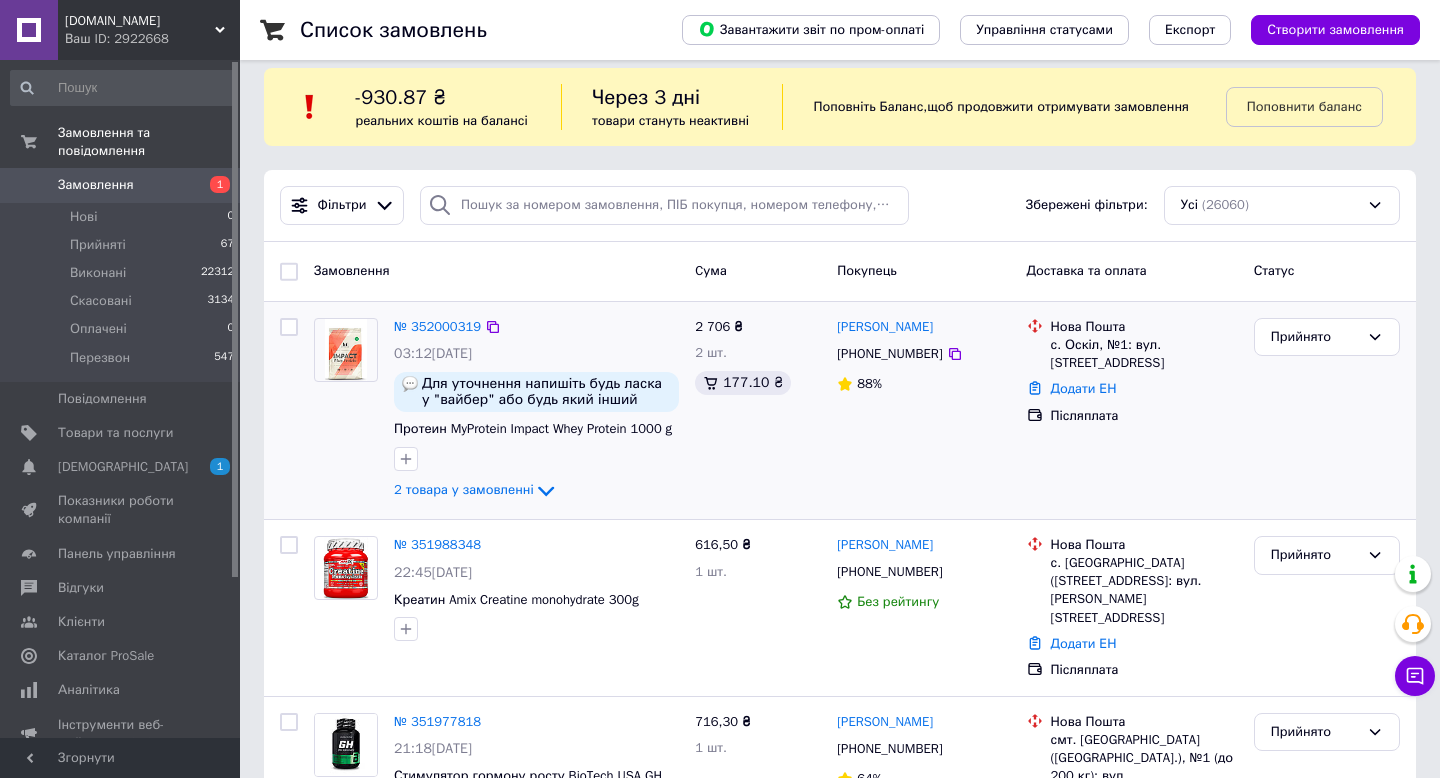 scroll, scrollTop: 0, scrollLeft: 0, axis: both 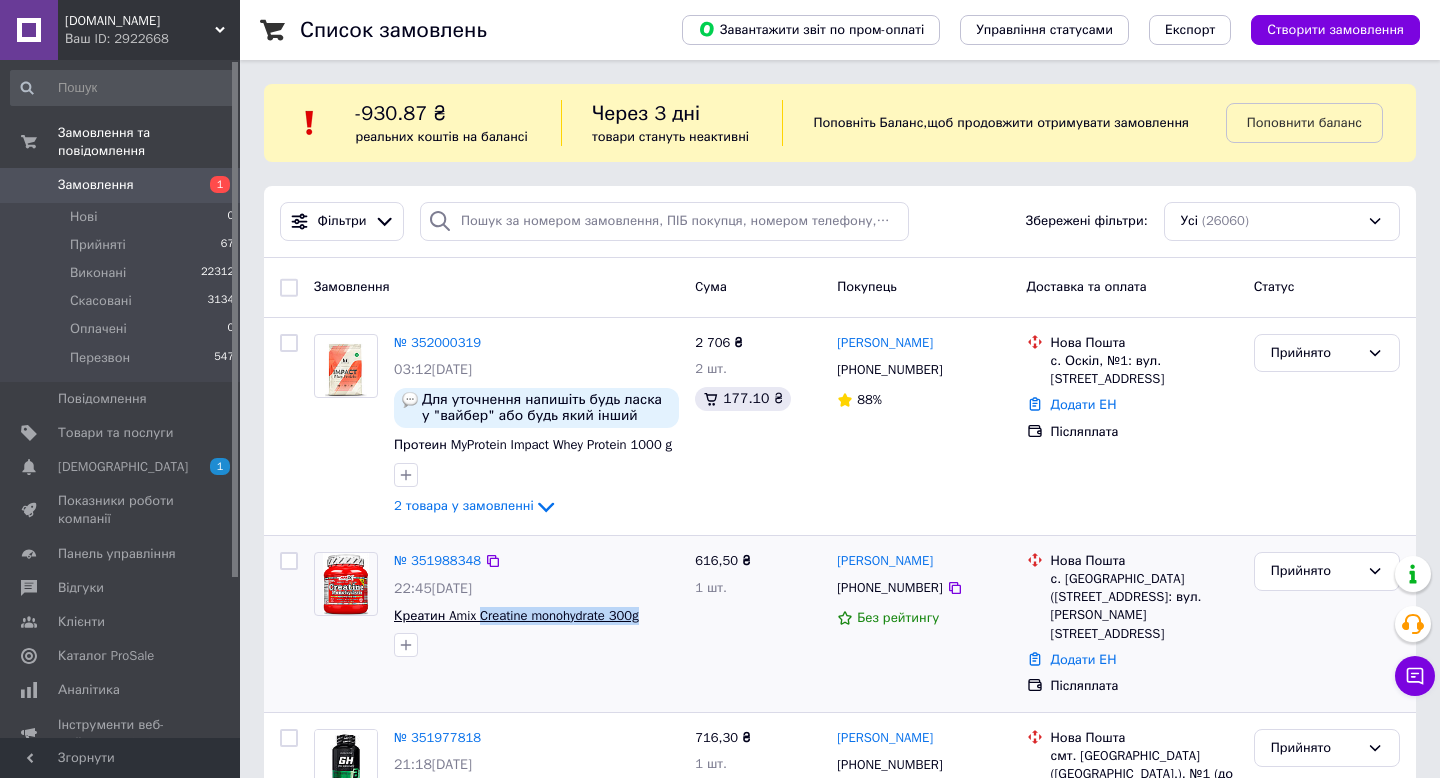 drag, startPoint x: 662, startPoint y: 657, endPoint x: 485, endPoint y: 650, distance: 177.13837 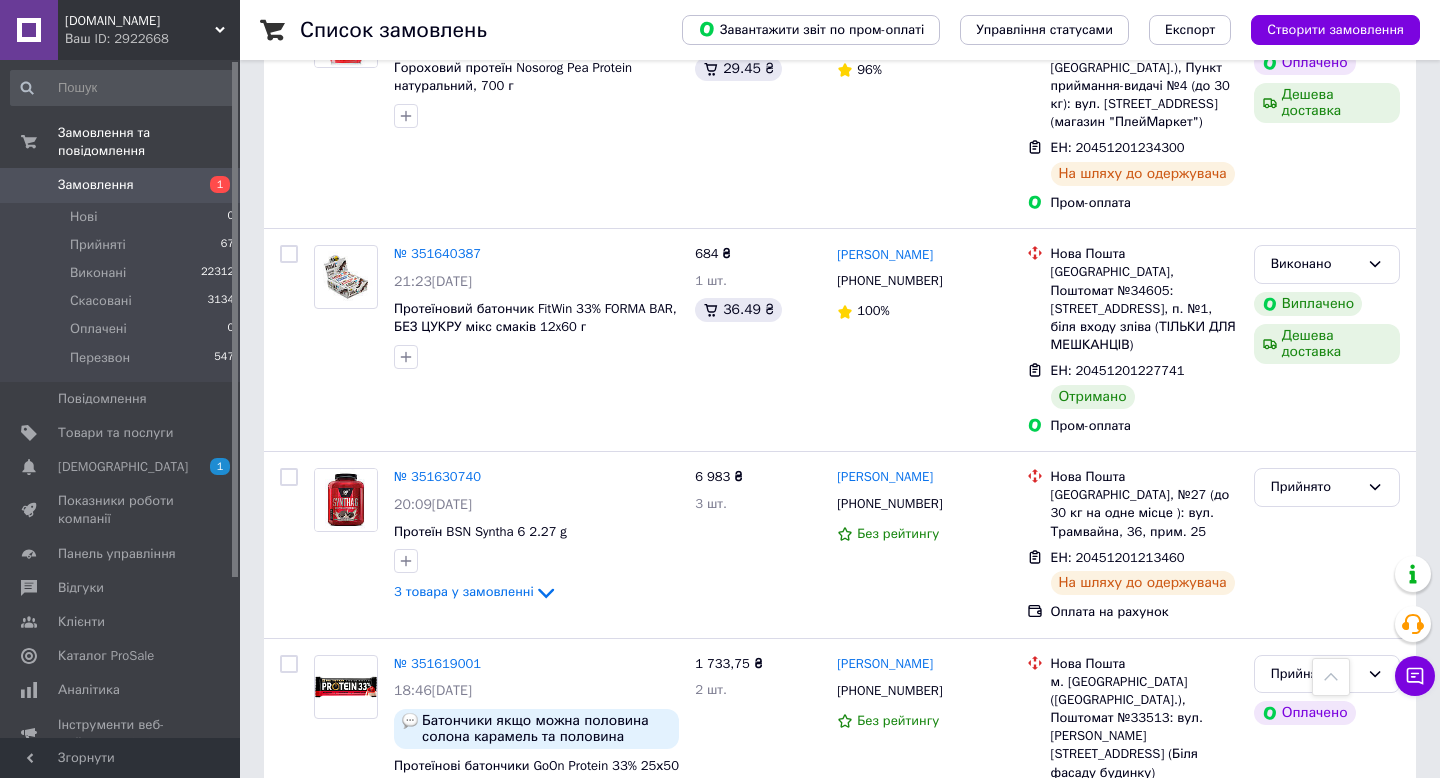scroll, scrollTop: 8639, scrollLeft: 0, axis: vertical 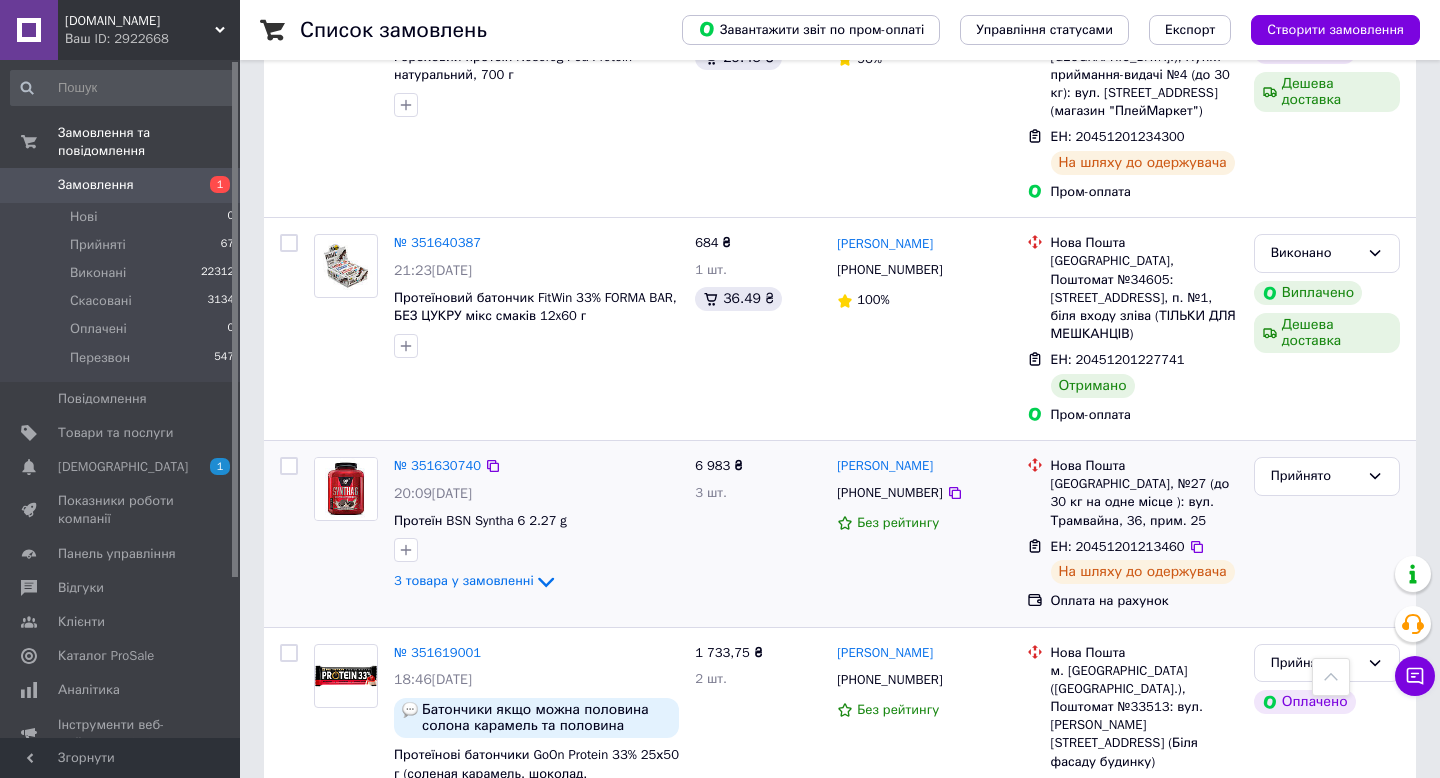 click on "3 товара у замовленні" 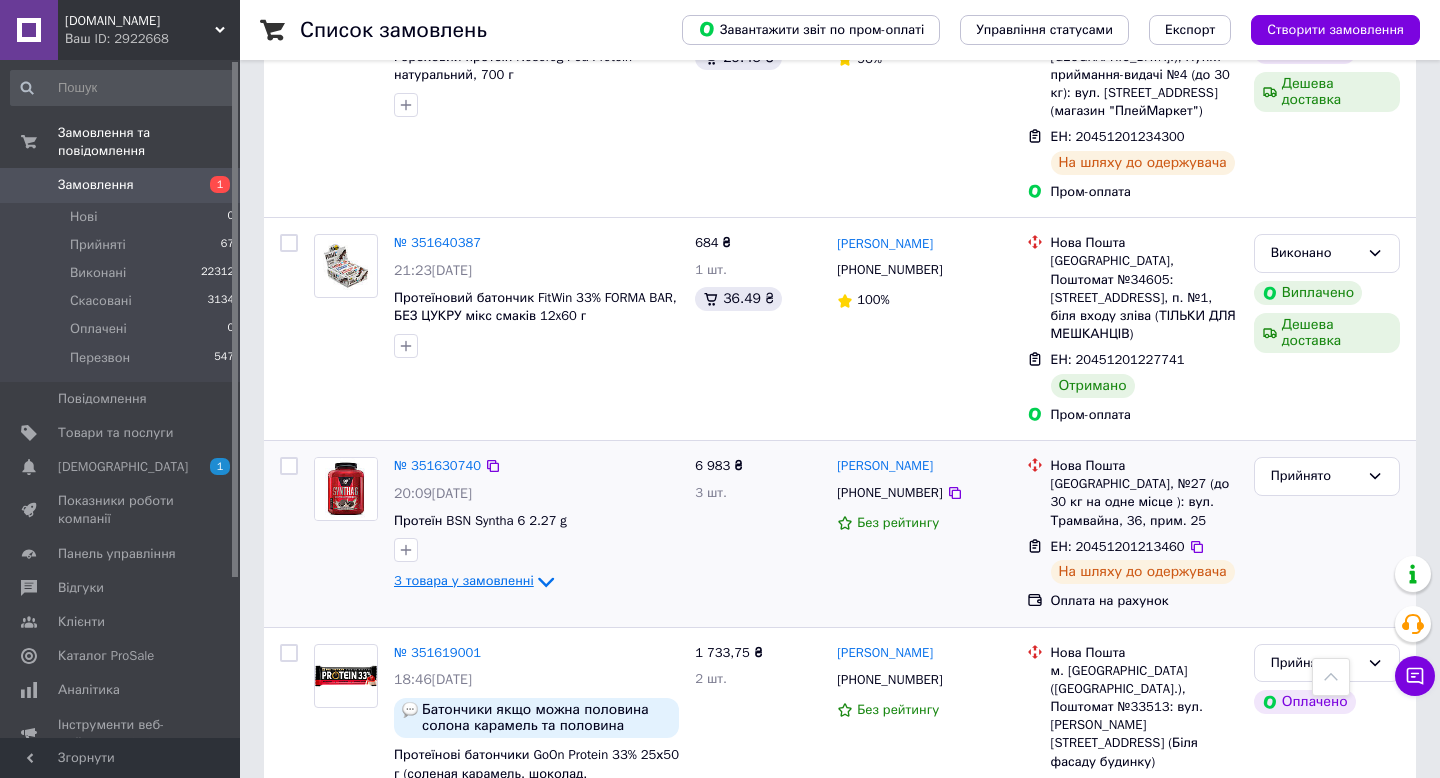 click on "3 товара у замовленні" at bounding box center [464, 581] 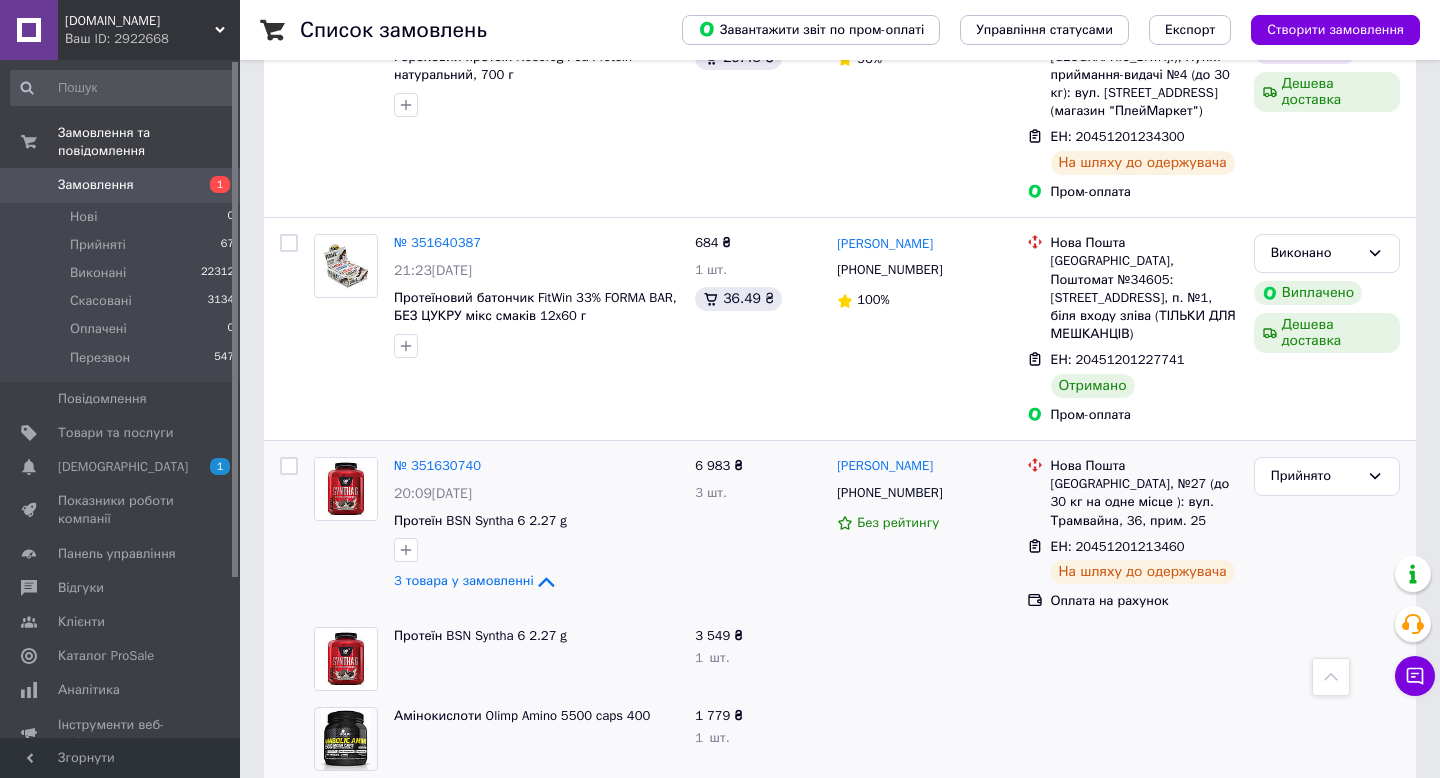 drag, startPoint x: 483, startPoint y: 526, endPoint x: 624, endPoint y: 510, distance: 141.90489 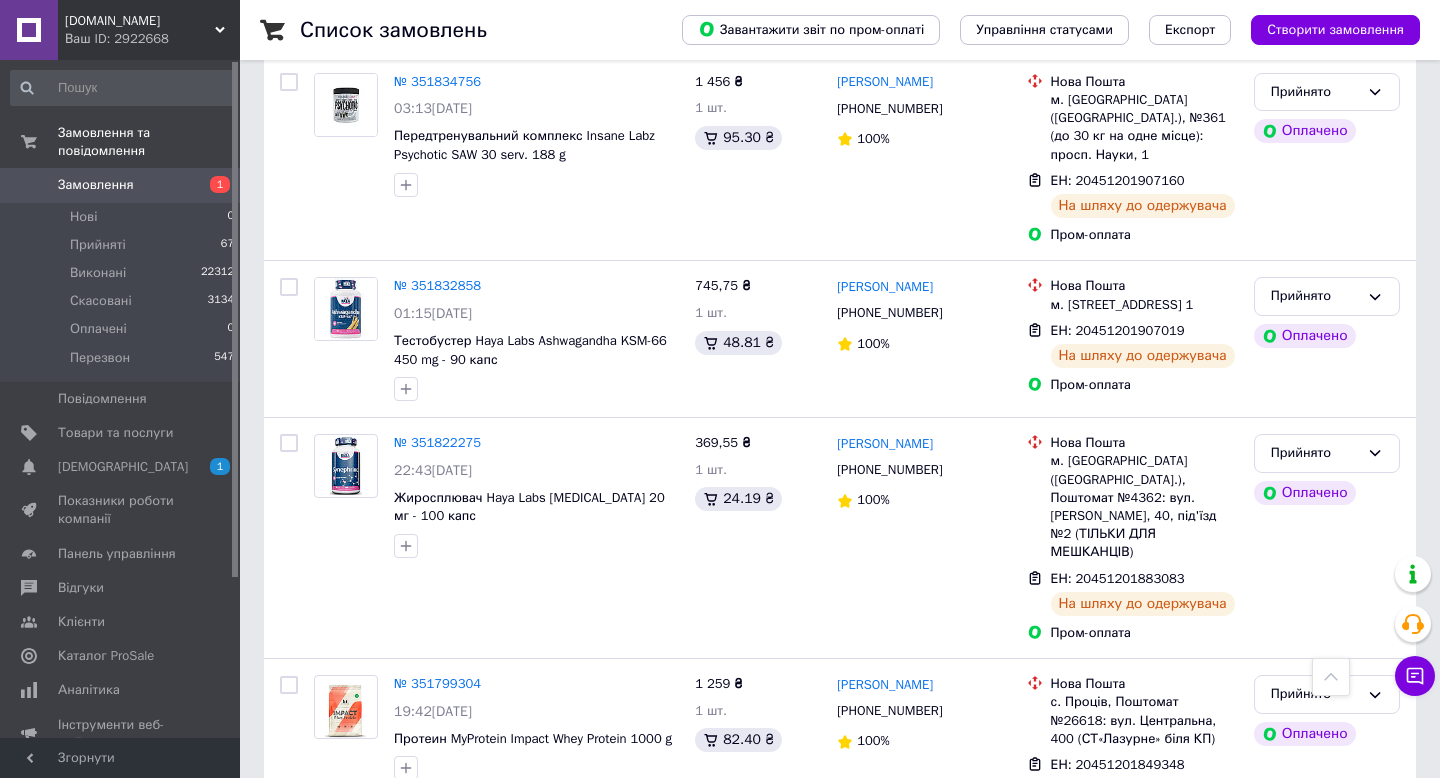 scroll, scrollTop: 2743, scrollLeft: 0, axis: vertical 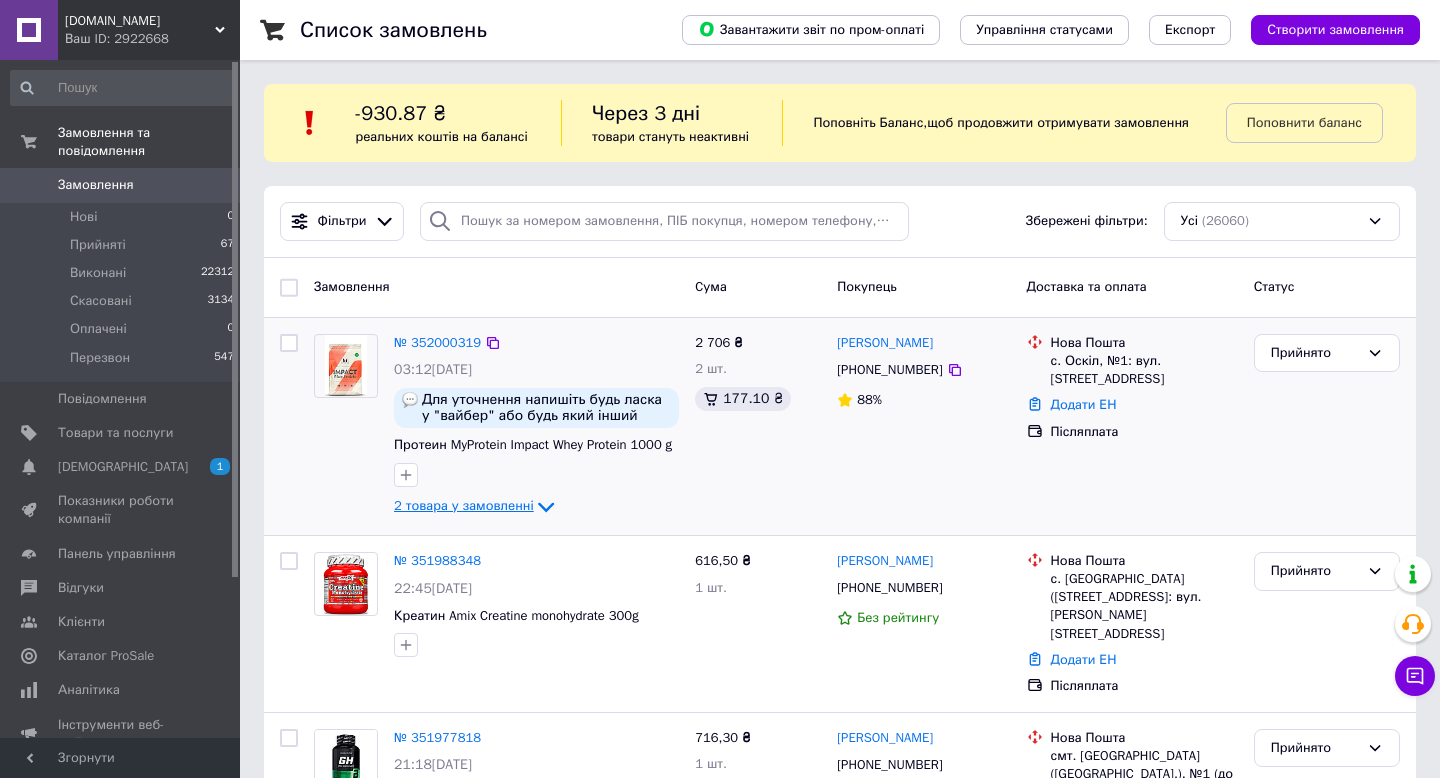 click 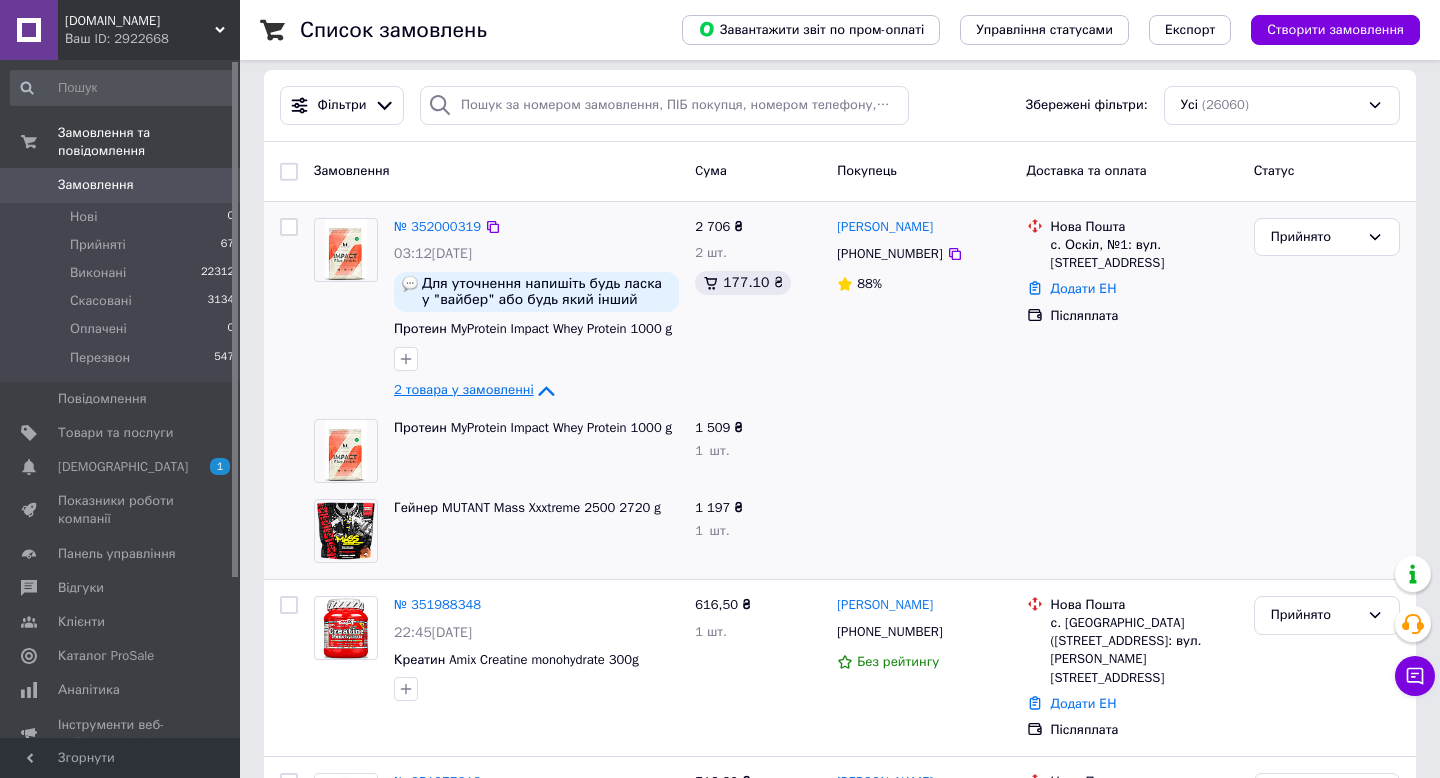 scroll, scrollTop: 119, scrollLeft: 0, axis: vertical 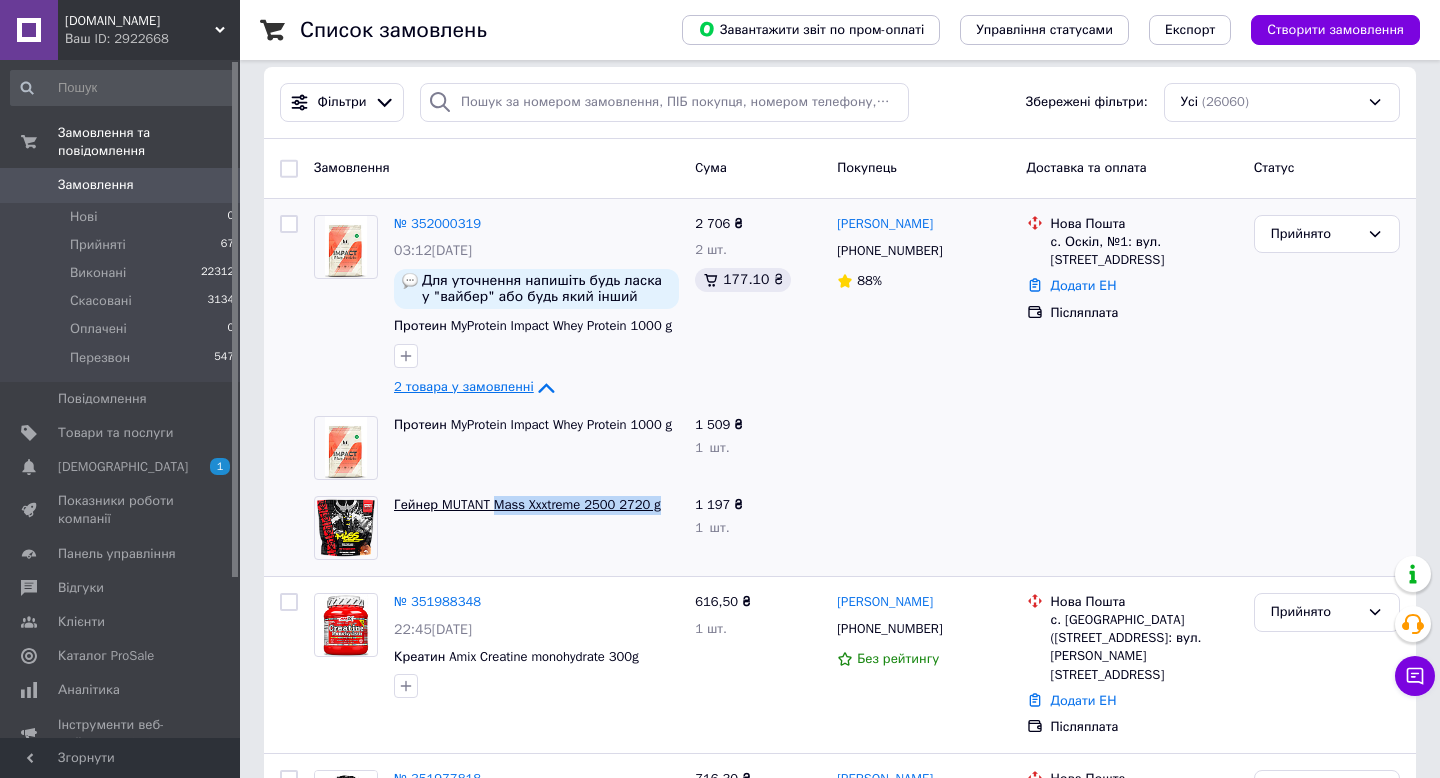 drag, startPoint x: 682, startPoint y: 546, endPoint x: 500, endPoint y: 538, distance: 182.17574 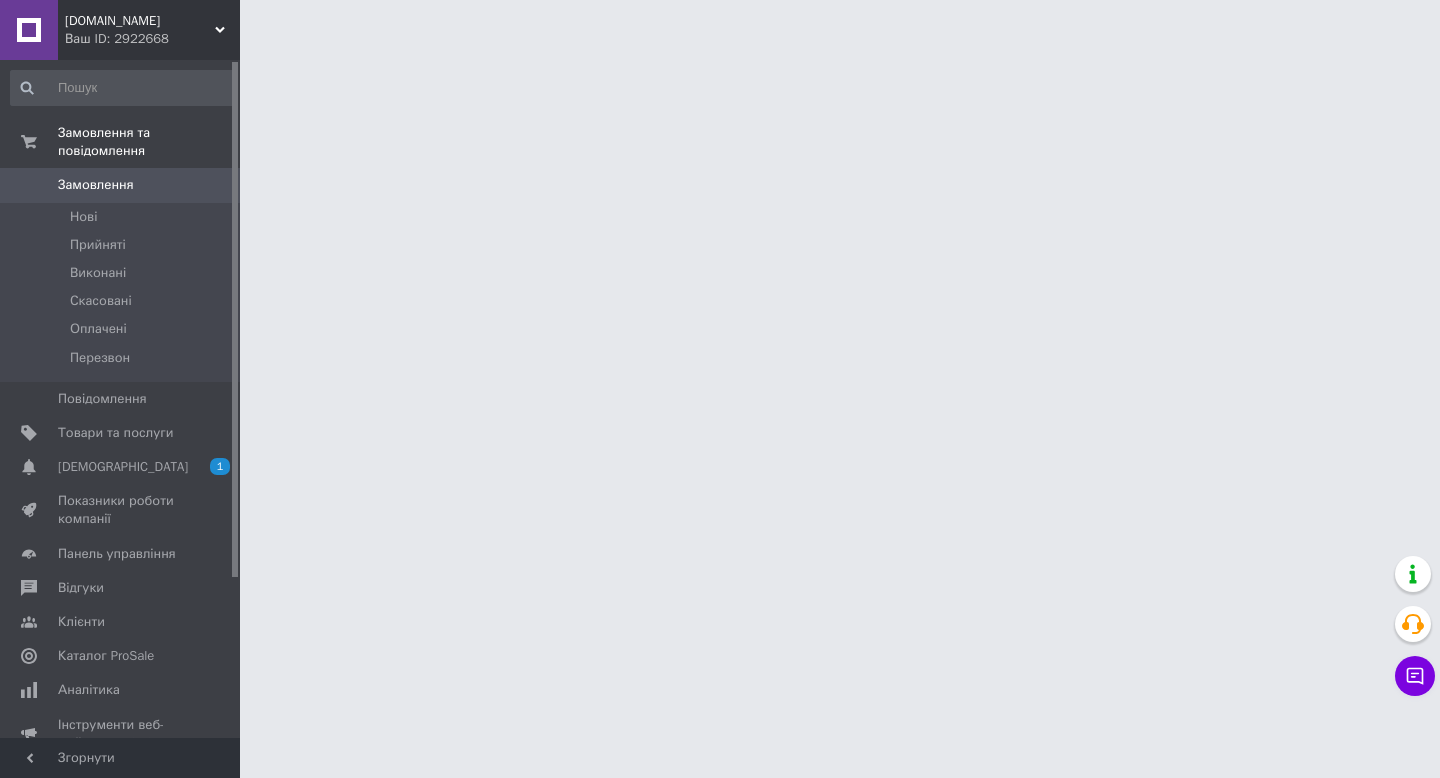 scroll, scrollTop: 0, scrollLeft: 0, axis: both 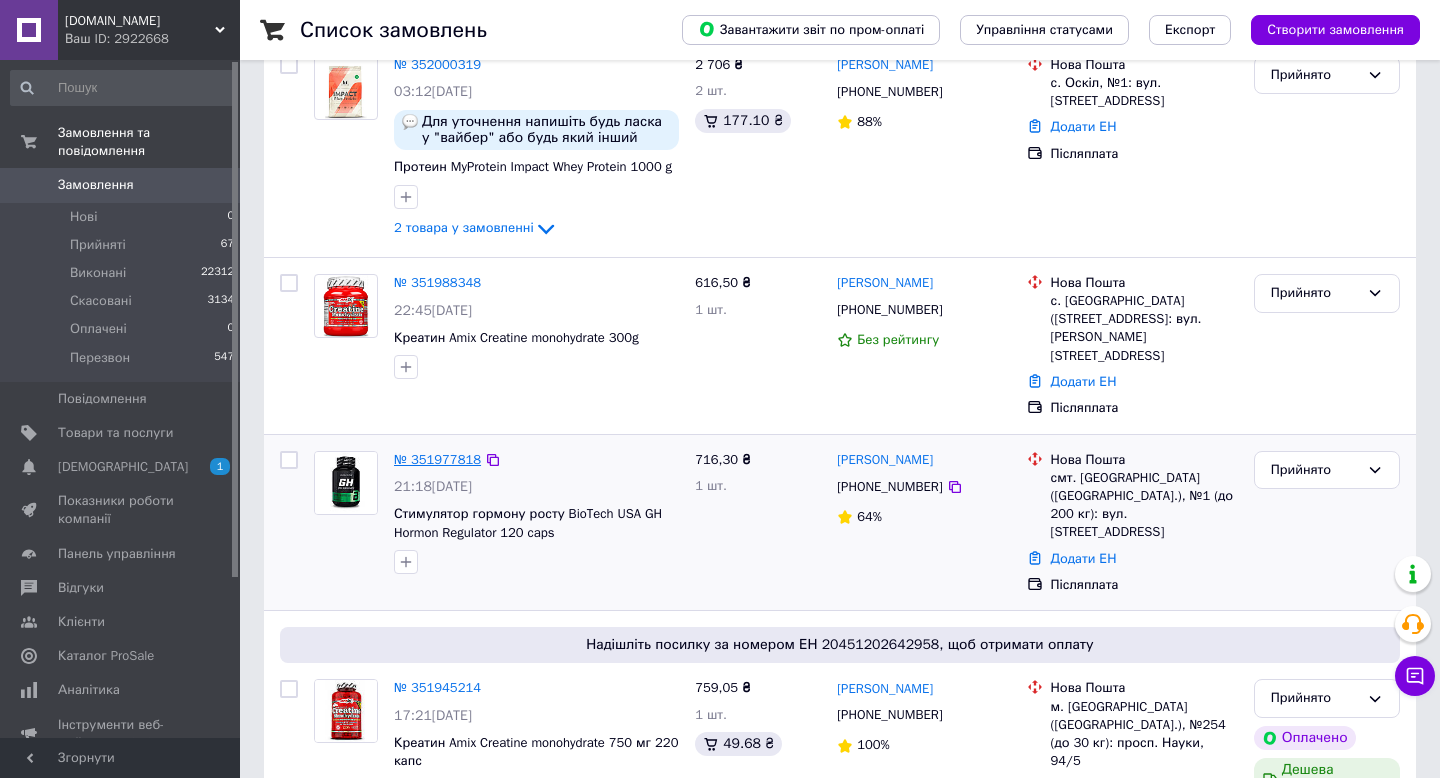 click on "№ 351977818" at bounding box center (437, 459) 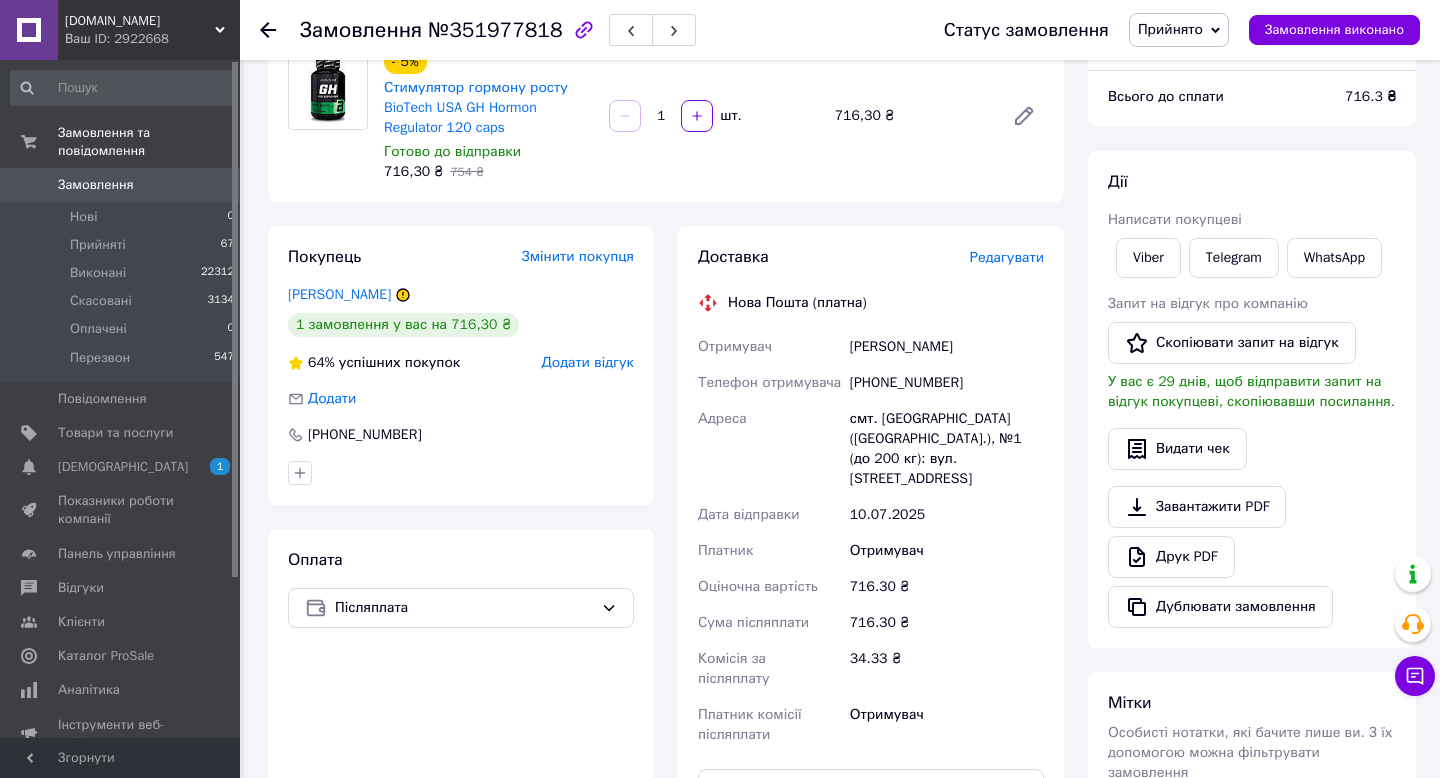 scroll, scrollTop: 143, scrollLeft: 0, axis: vertical 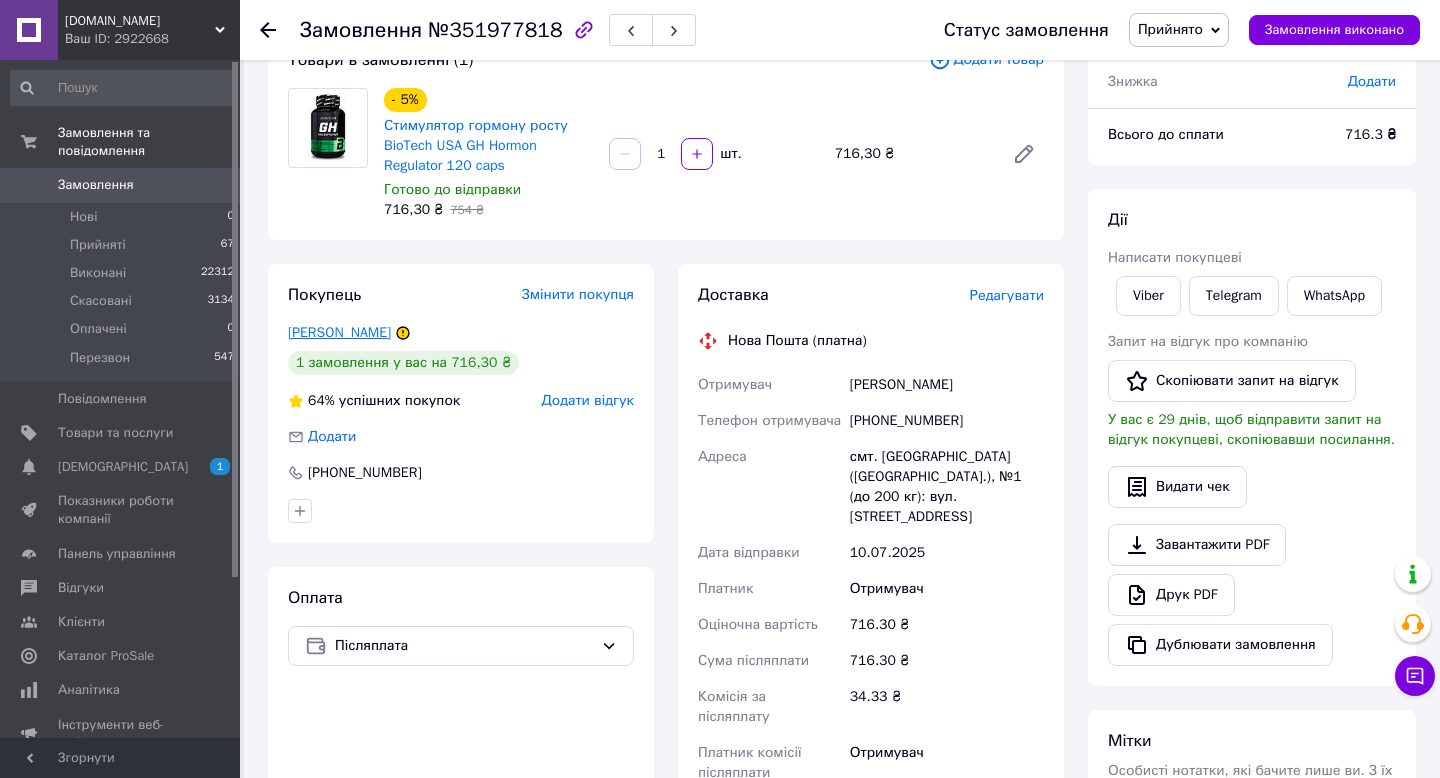 click on "Курятенко Ярослав" at bounding box center (339, 332) 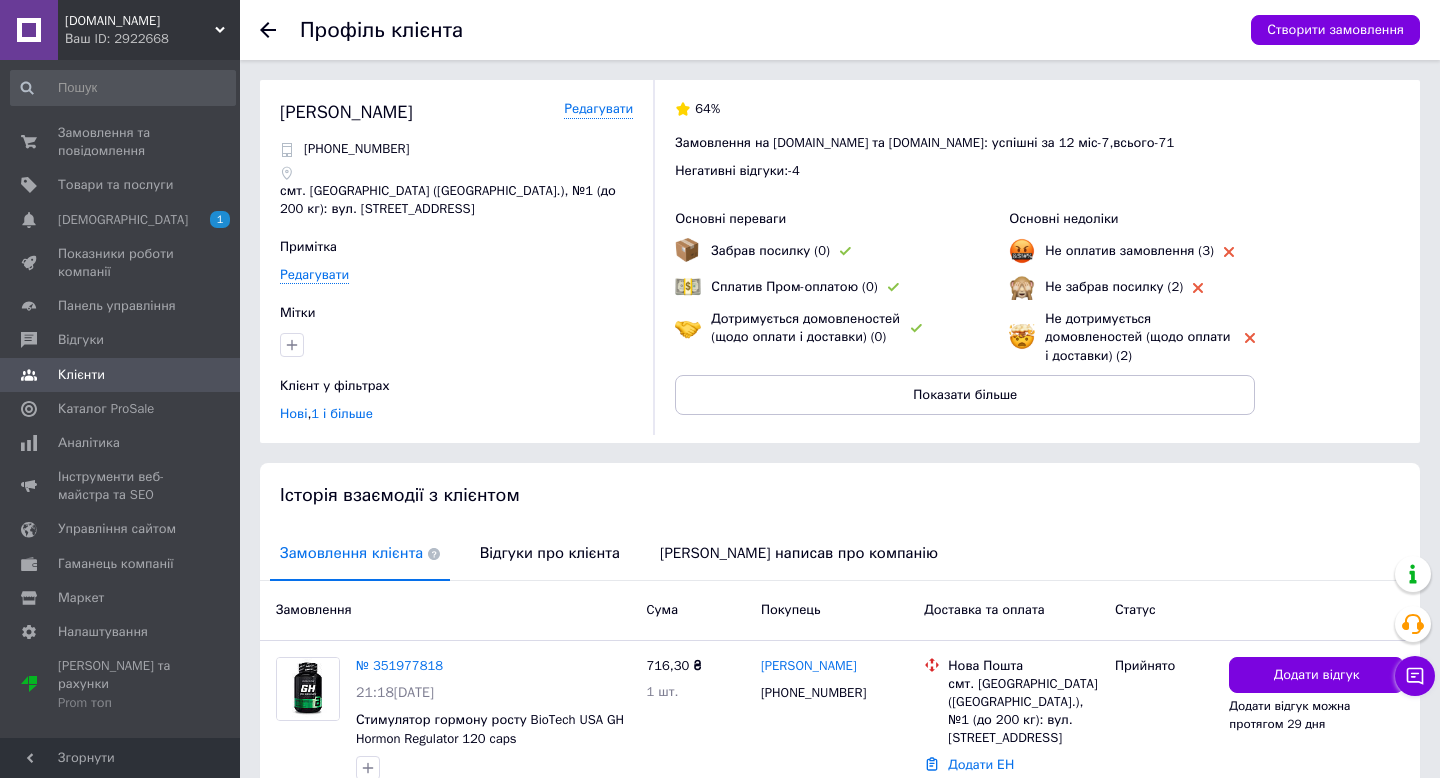 scroll, scrollTop: 118, scrollLeft: 0, axis: vertical 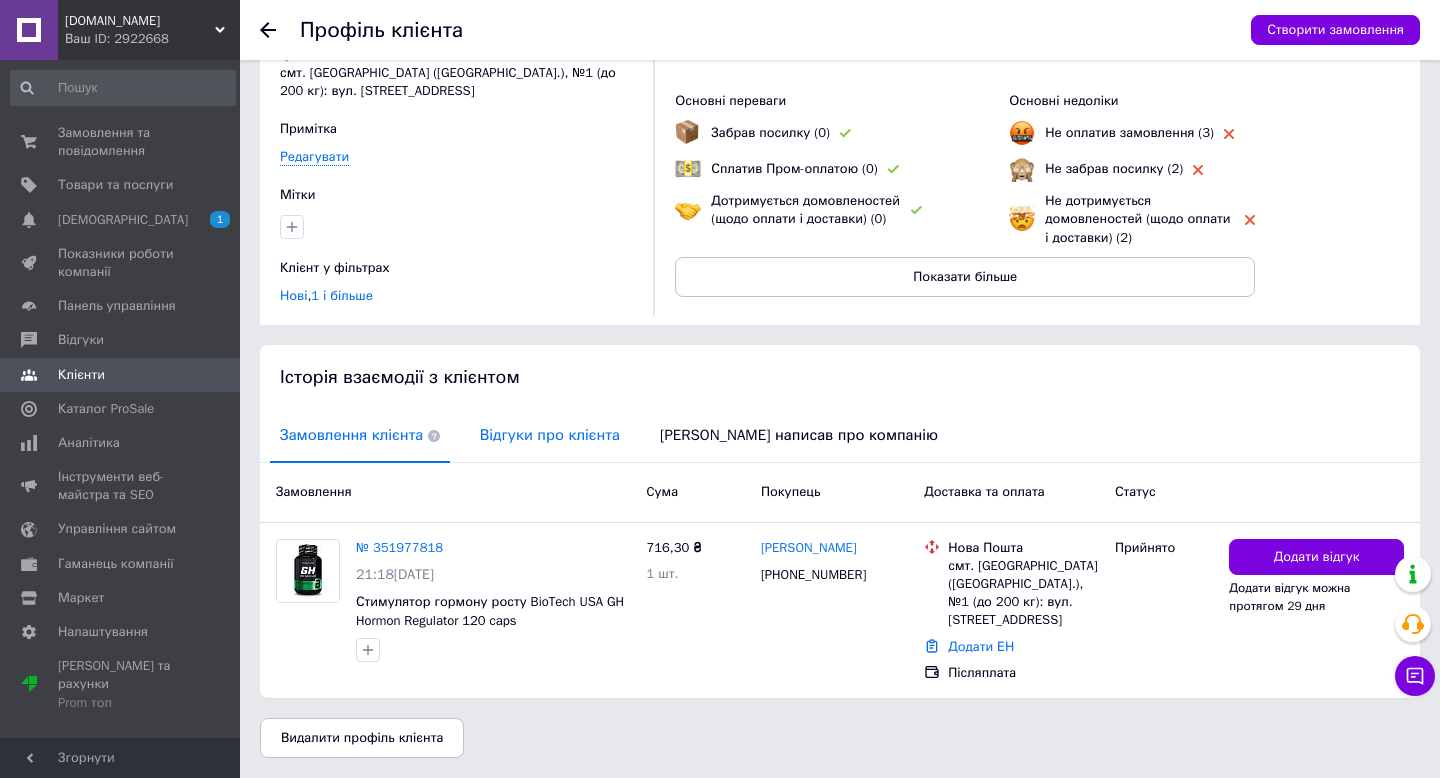 click on "Відгуки про клієнта" at bounding box center (550, 435) 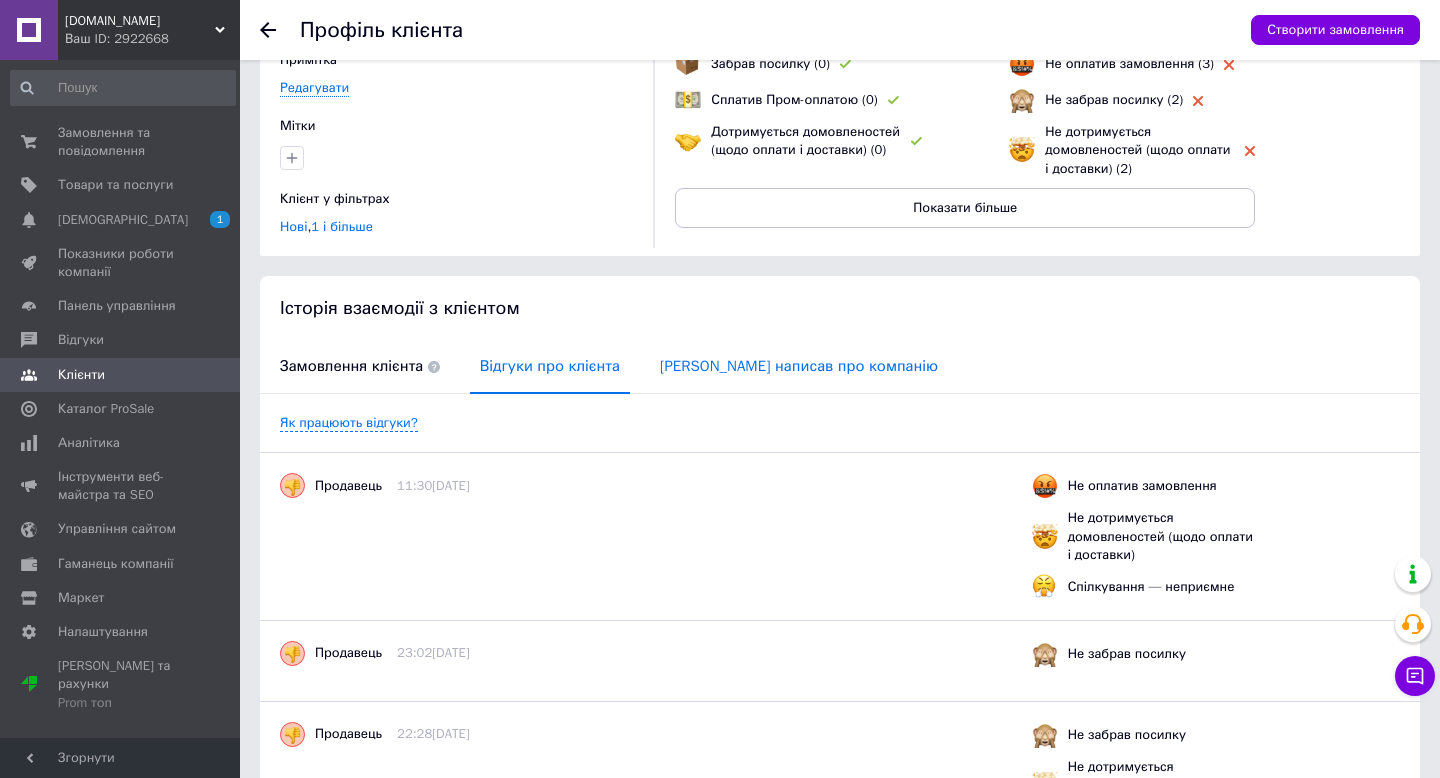 scroll, scrollTop: 0, scrollLeft: 0, axis: both 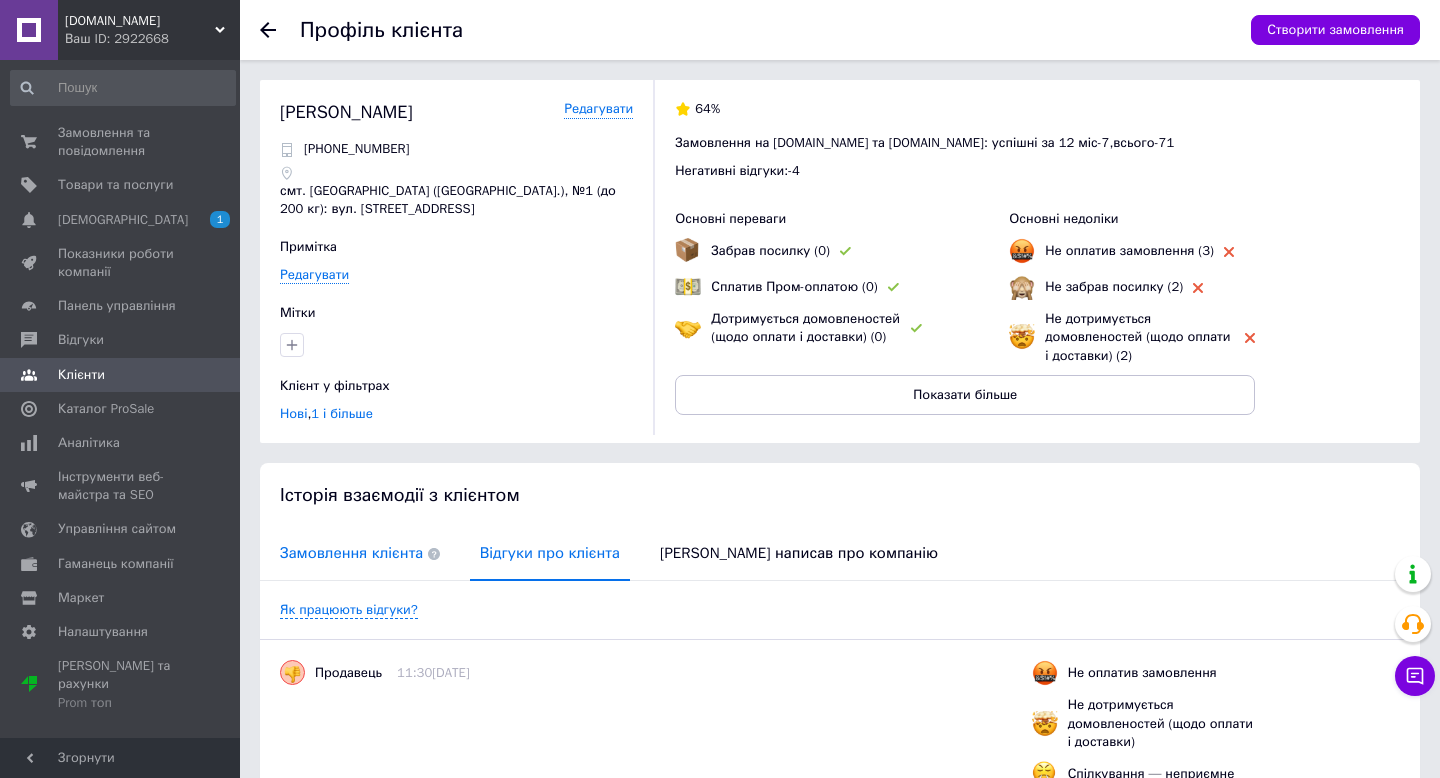 click on "Замовлення клієнта" at bounding box center (360, 553) 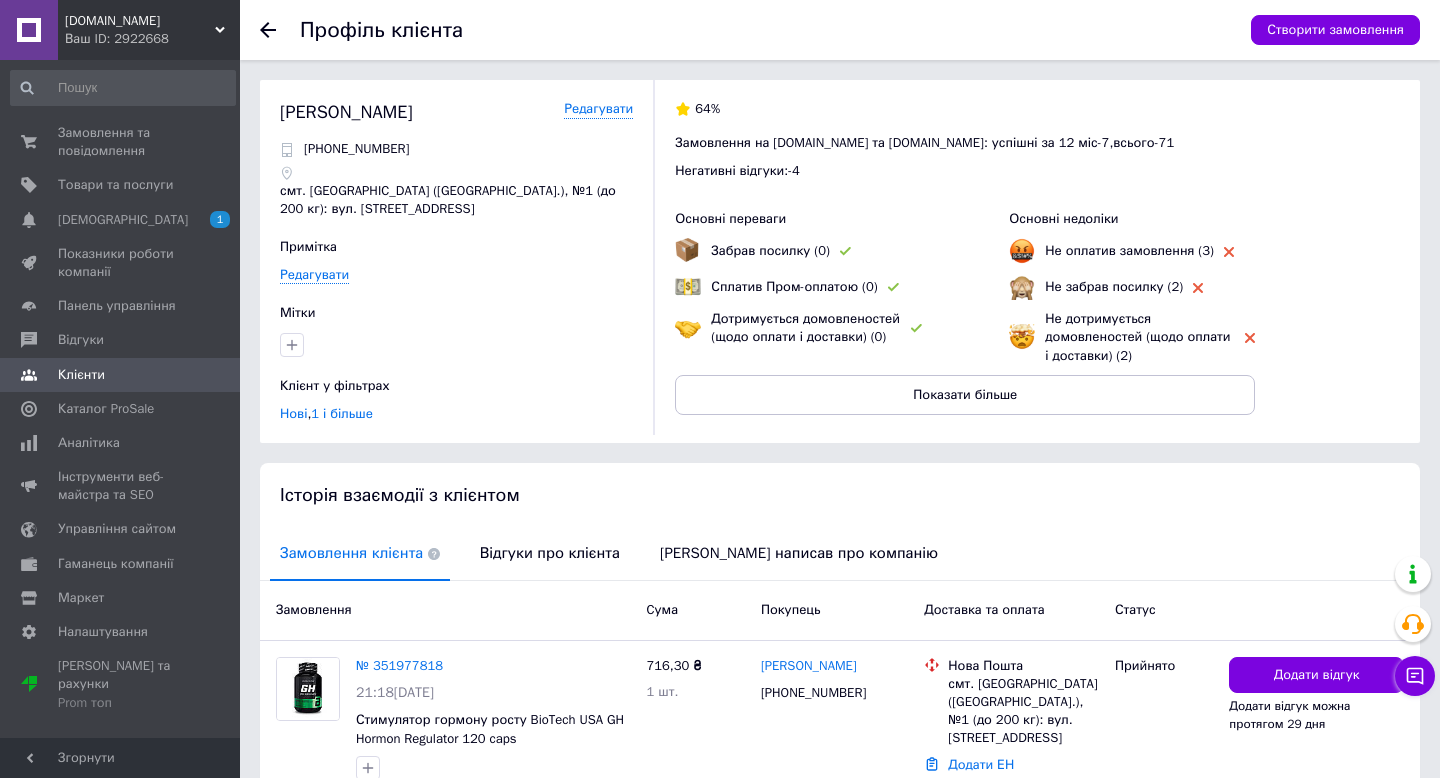 click at bounding box center [280, 30] 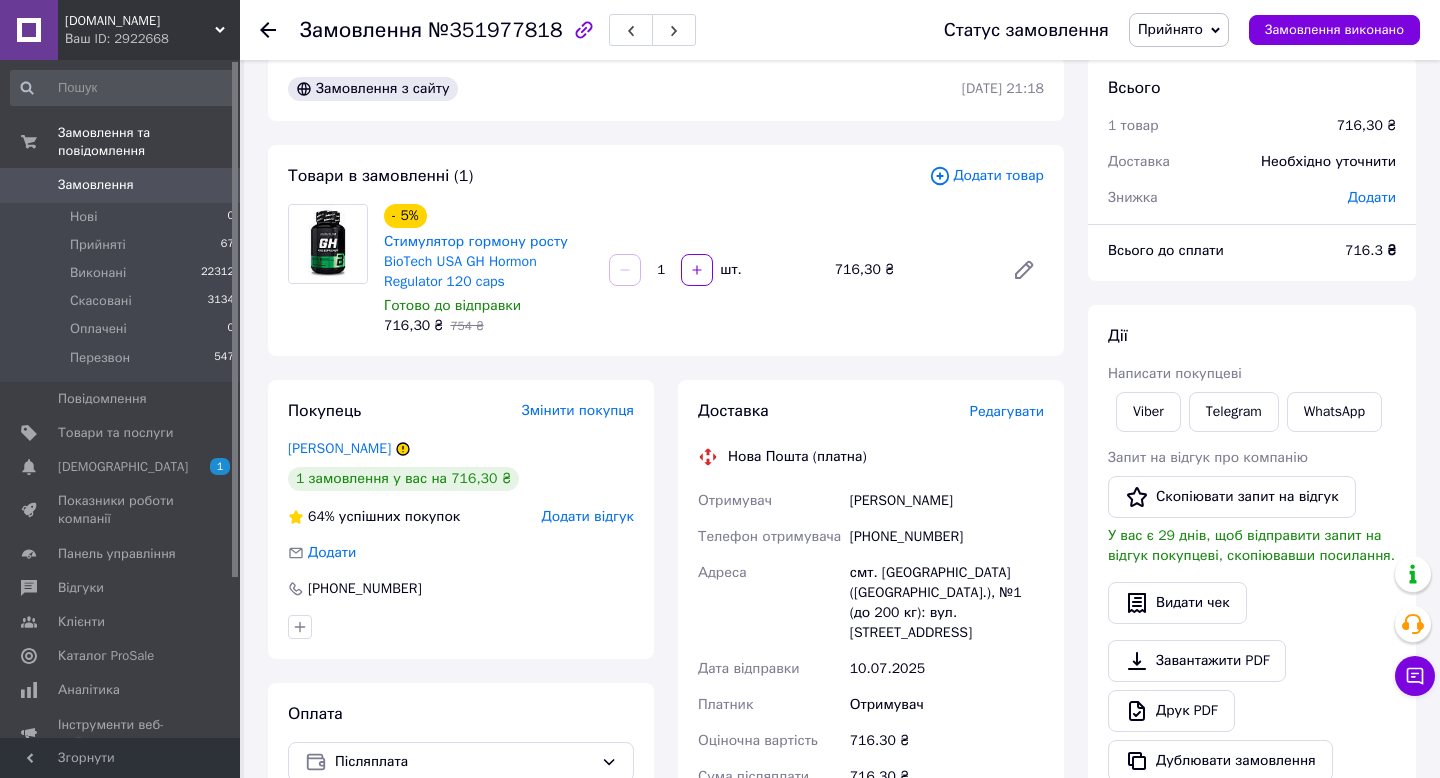 scroll, scrollTop: 0, scrollLeft: 0, axis: both 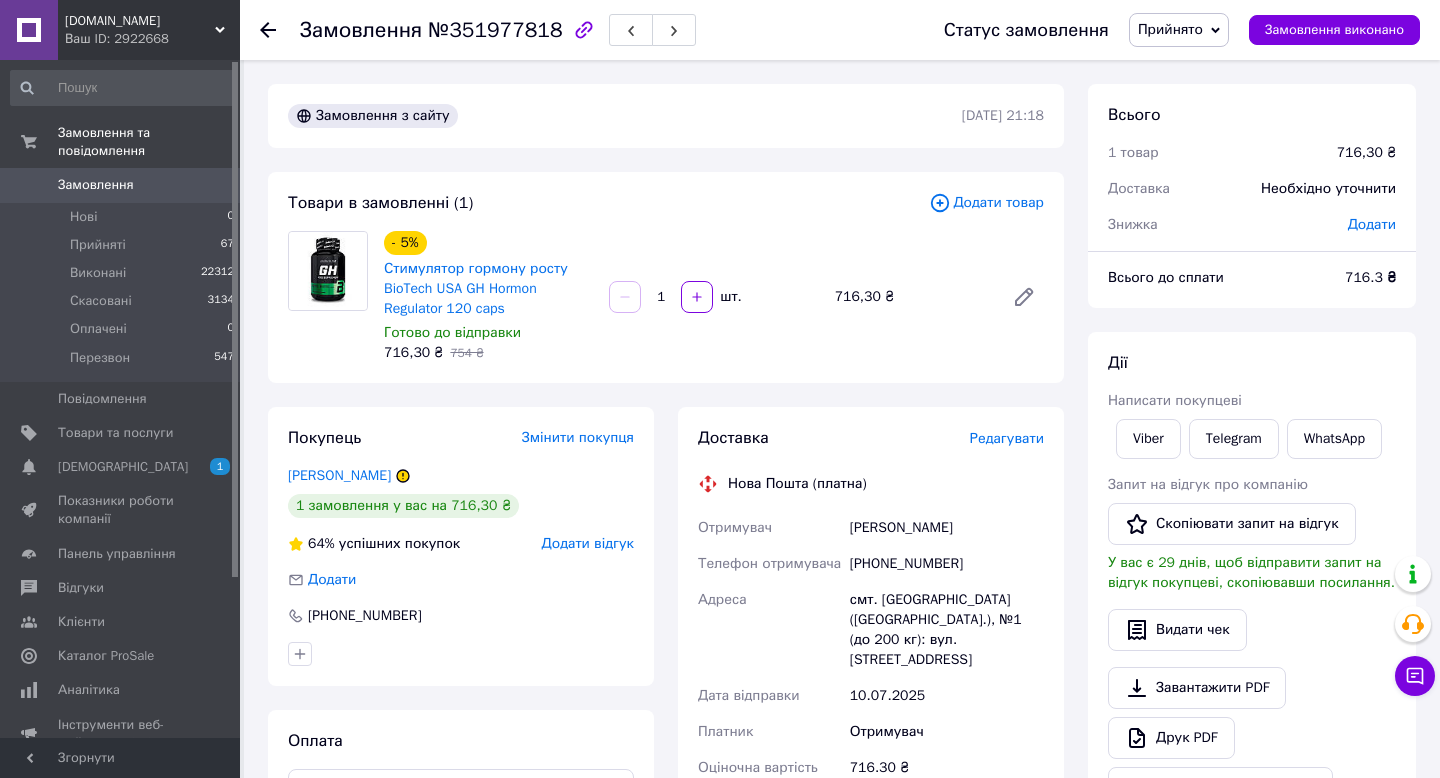 click 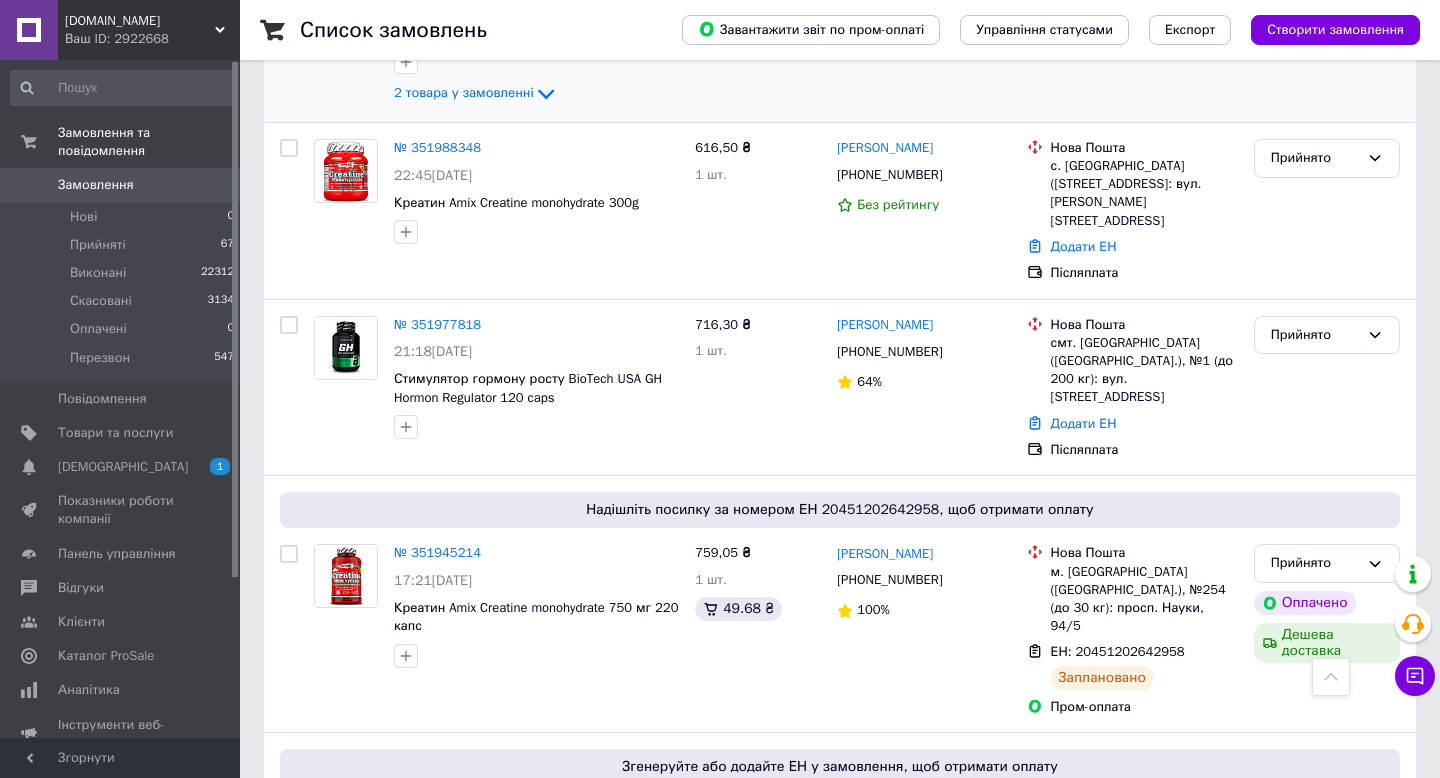 scroll, scrollTop: 412, scrollLeft: 0, axis: vertical 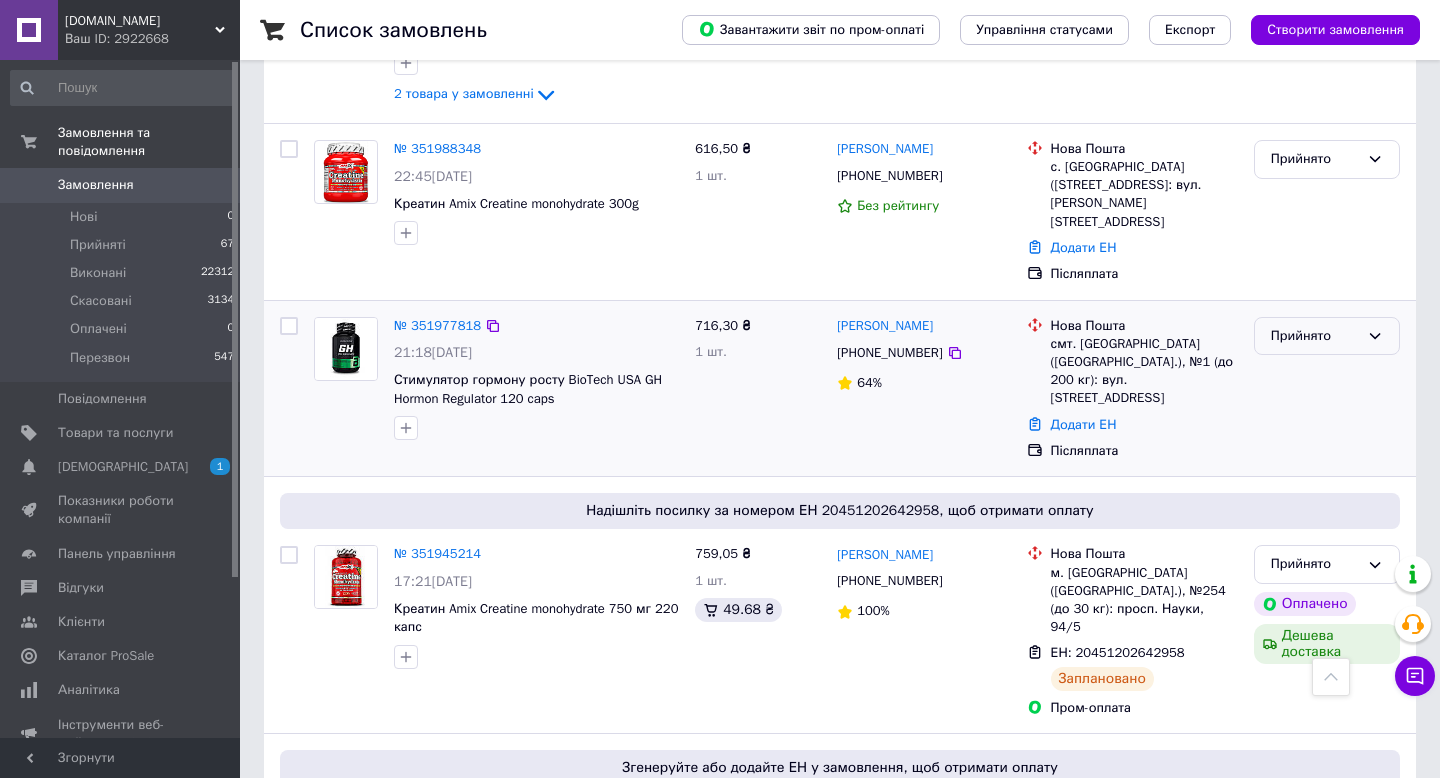 click on "Прийнято" at bounding box center (1327, 336) 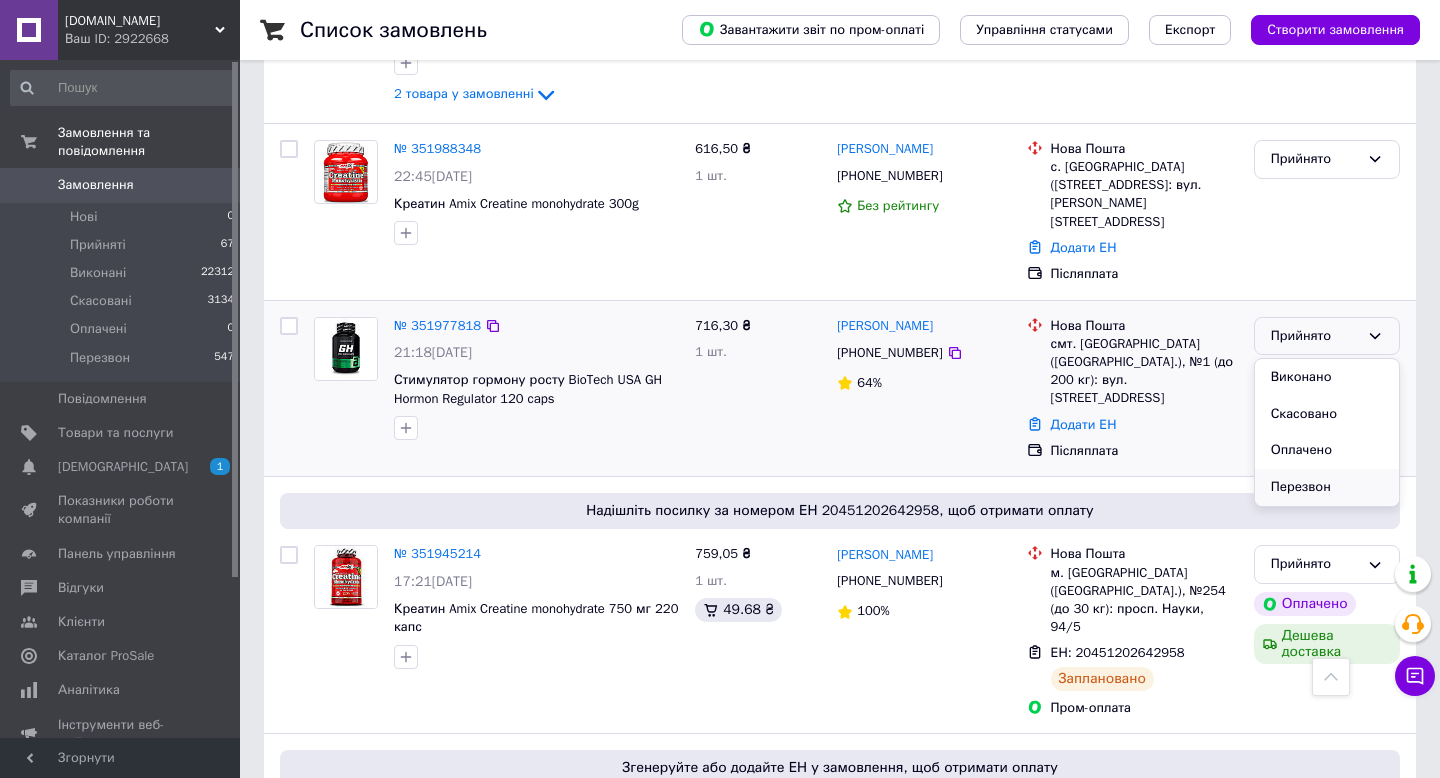 click on "Перезвон" at bounding box center [1327, 487] 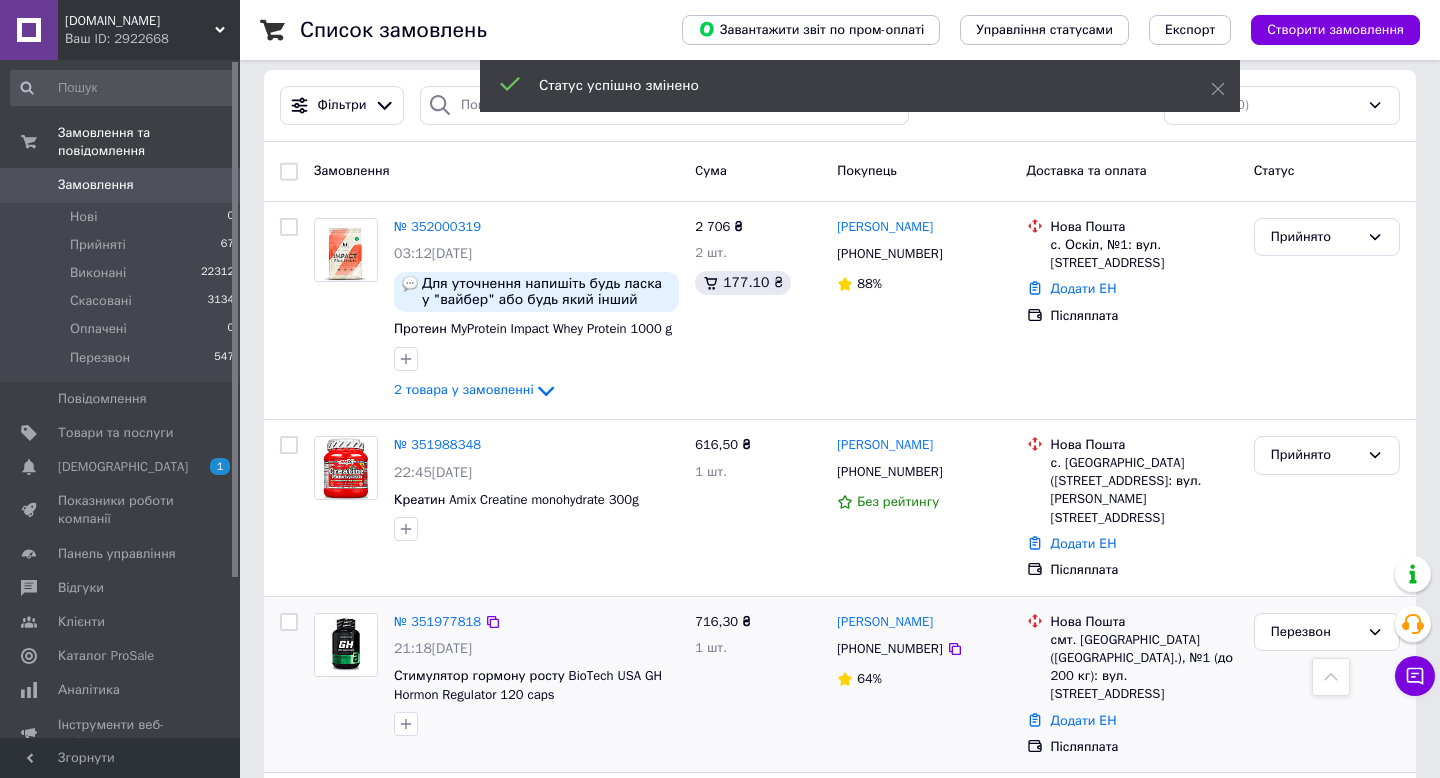 scroll, scrollTop: 0, scrollLeft: 0, axis: both 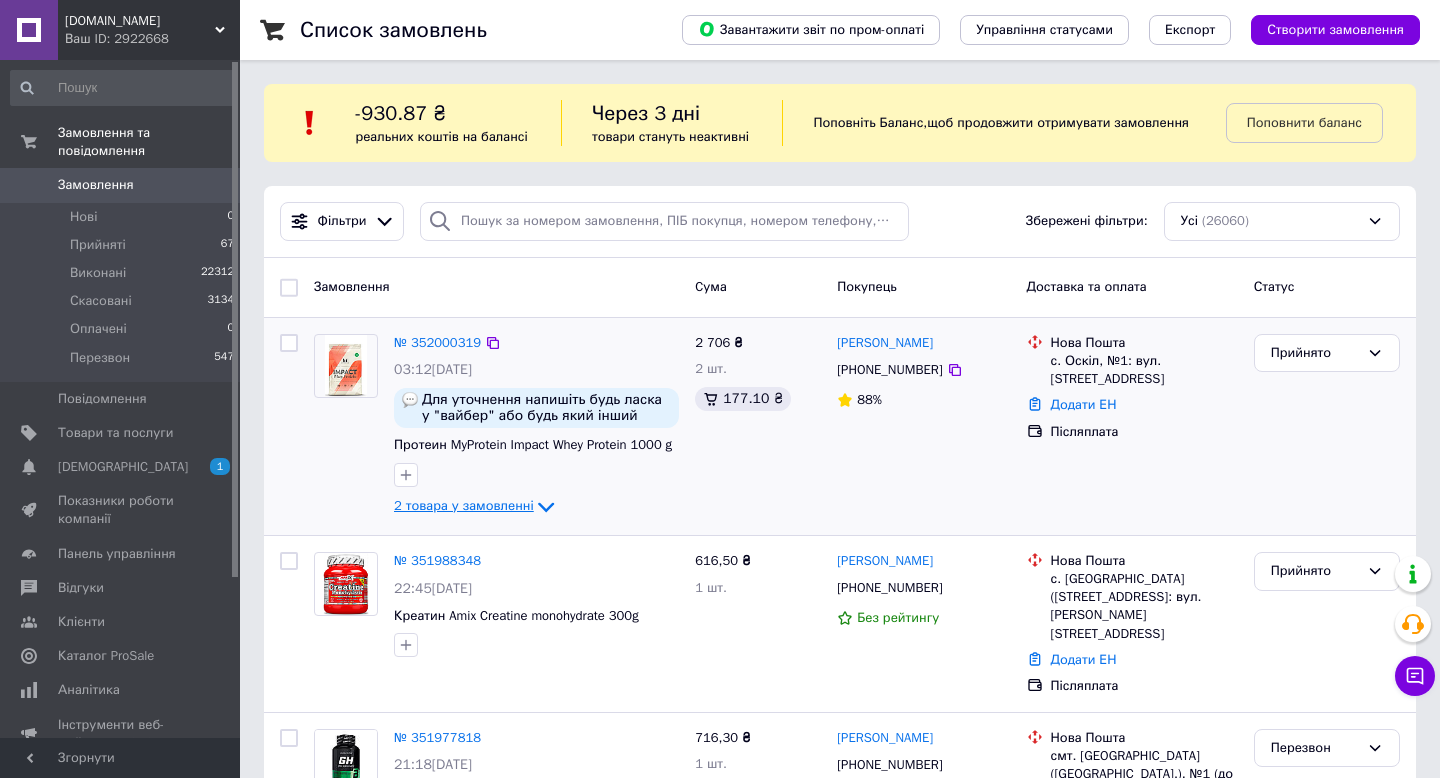 click 